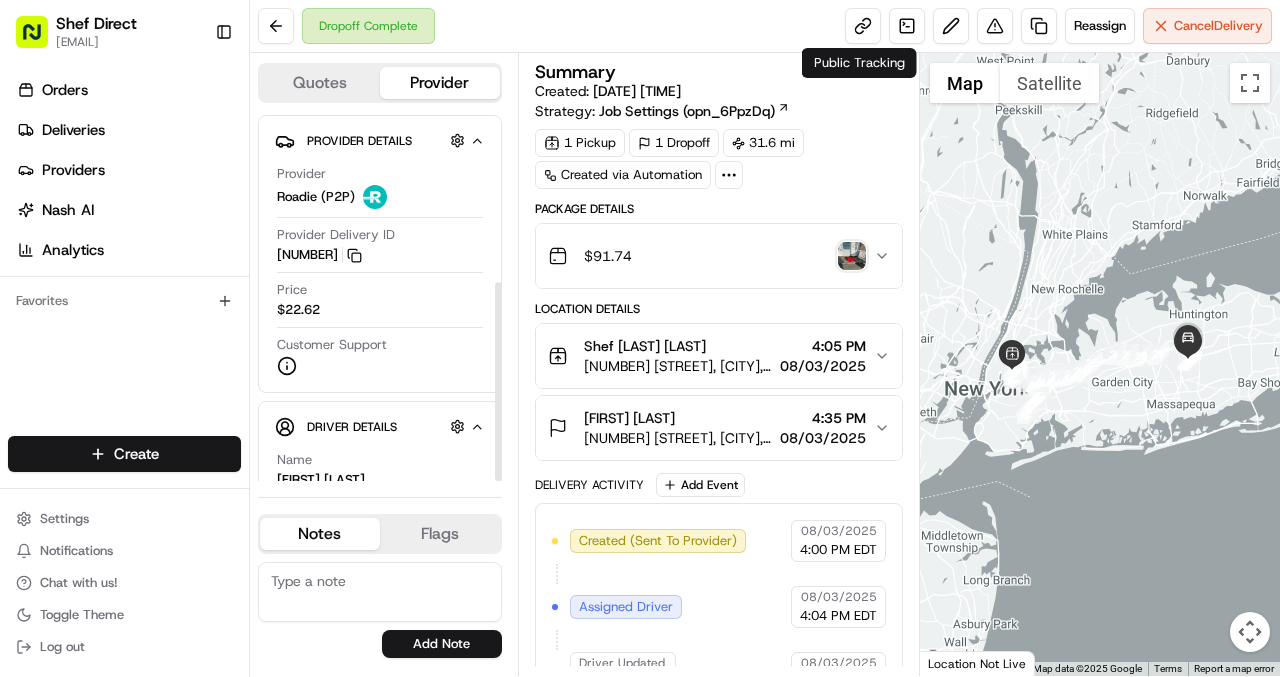 scroll, scrollTop: 0, scrollLeft: 0, axis: both 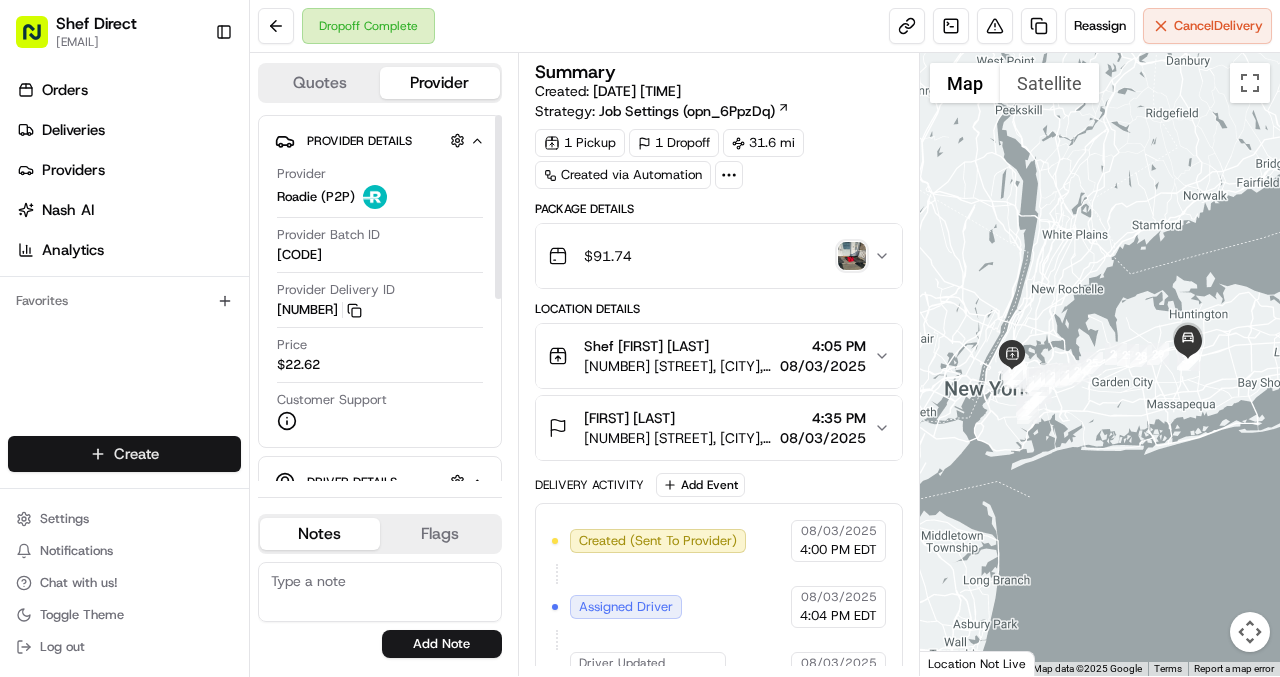 click on "Shef Direct [EMAIL] Toggle Sidebar Orders Deliveries Providers Nash AI Analytics Favorites Main Menu Members & Organization Organization Users Roles Preferences Customization Tracking Orchestration Automations Dispatch Strategy Locations Pickup Locations Dropoff Locations Billing Billing Refund Requests Integrations Notification Triggers Webhooks API Keys Request Logs Create Settings Notifications Chat with us! Toggle Theme Log out Dropoff Complete Reassign Cancel Delivery Quotes Provider Provider Details Hidden ( 2 ) Provider Roadie (P2P) Provider Batch ID [CODE] Provider Delivery ID [NUMBER] Copy [NUMBER] Price $[PRICE] Customer Support Driver Details Hidden ( 7 ) Name [FIRST] [LAST_INITIAL] Phone Number [PHONE] Tip $[PRICE] Make Full-Sized Model Car Color white Notes Flags [EMAIL] [EMAIL] [EMAIL] [EMAIL] [EMAIL] [EMAIL] [EMAIL] [EMAIL] [EMAIL] [EMAIL] [EMAIL] [EMAIL] [EMAIL] Summary" at bounding box center [640, 338] 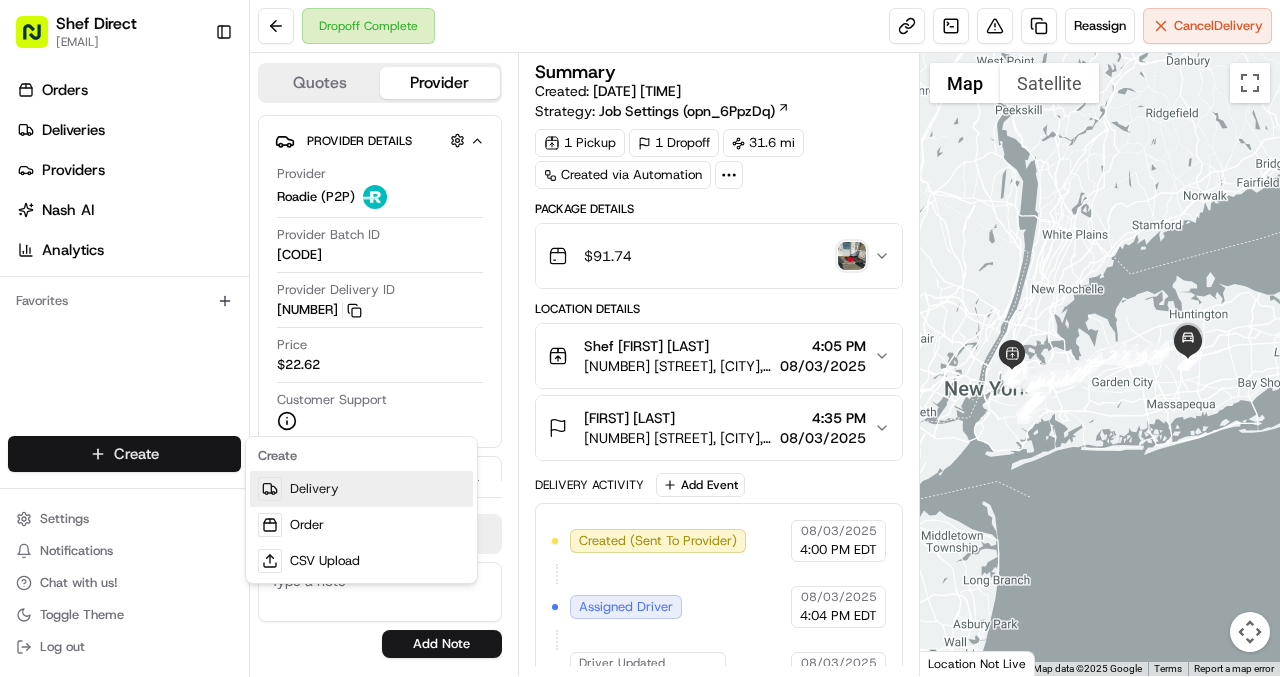click on "Delivery" at bounding box center [361, 489] 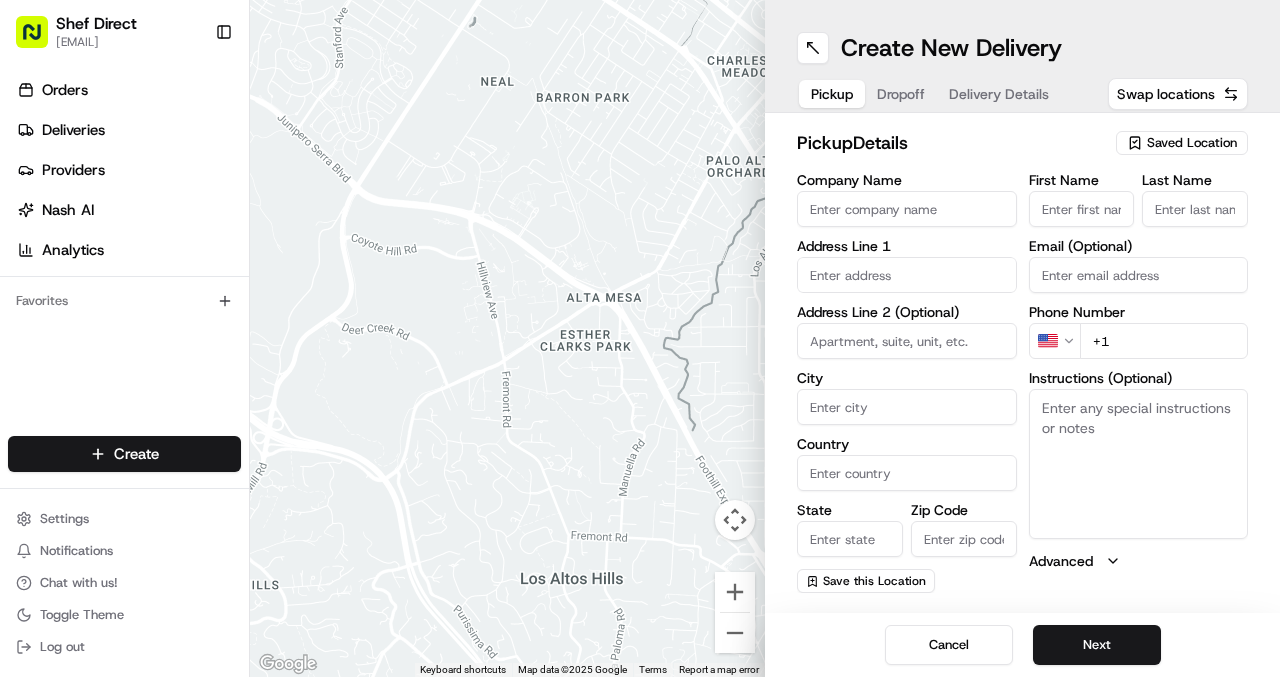 click on "Company Name" at bounding box center (907, 209) 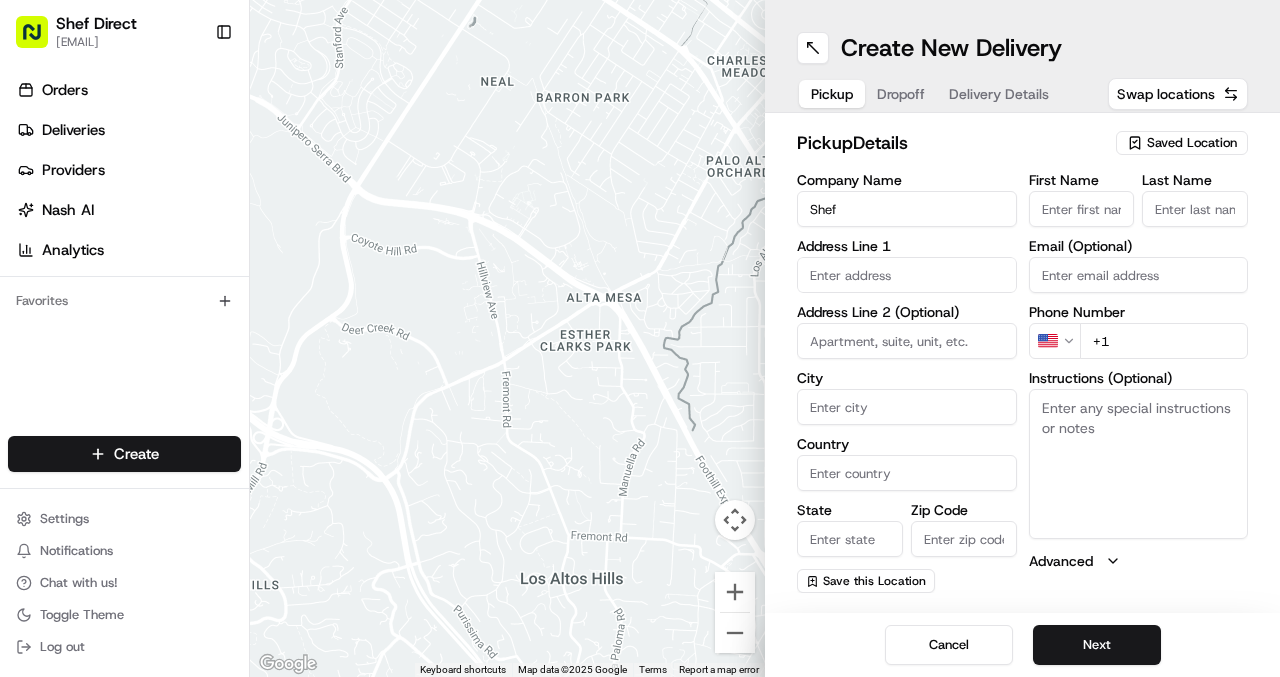 click on "First Name" at bounding box center [1082, 209] 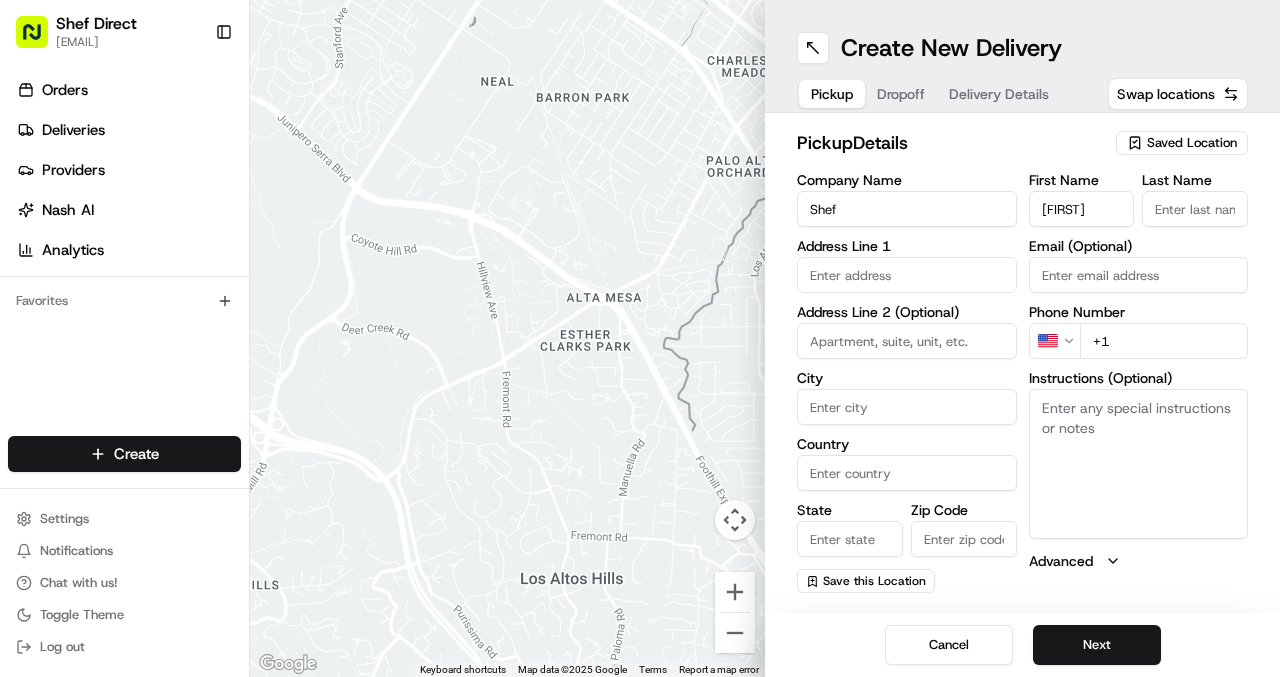 click on "Last Name" at bounding box center (1195, 209) 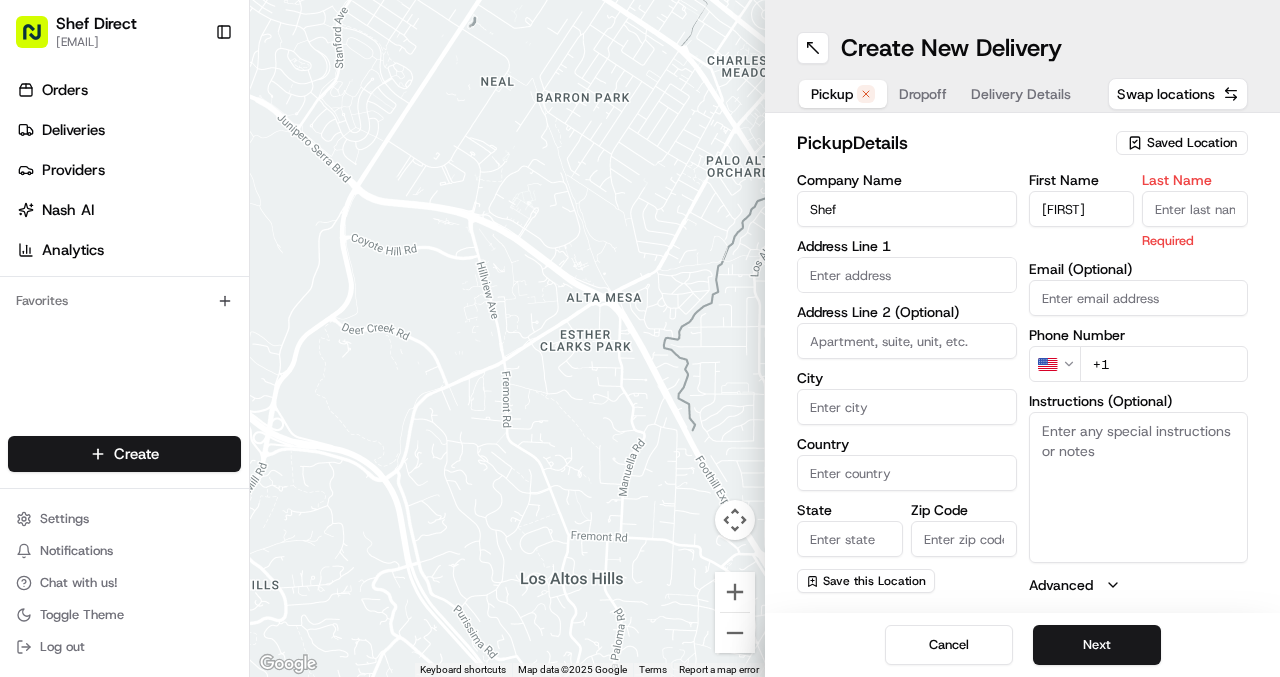 type on "[PLACE_NAME]" 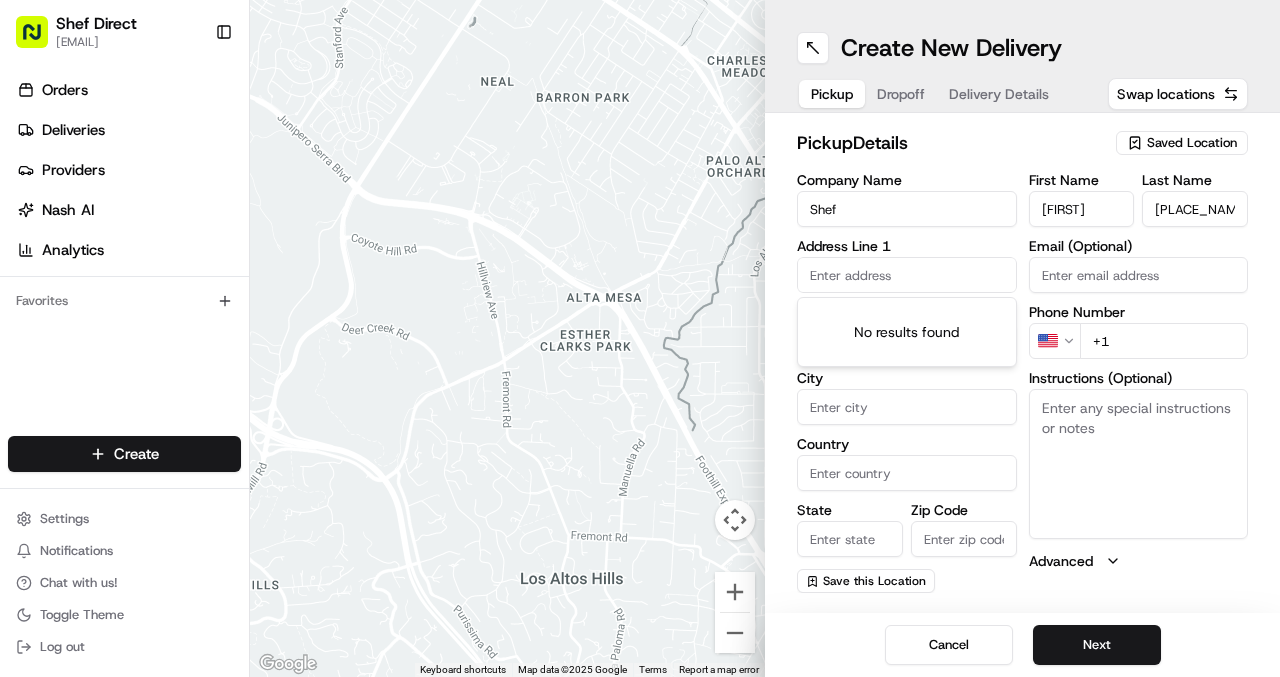 click at bounding box center (907, 275) 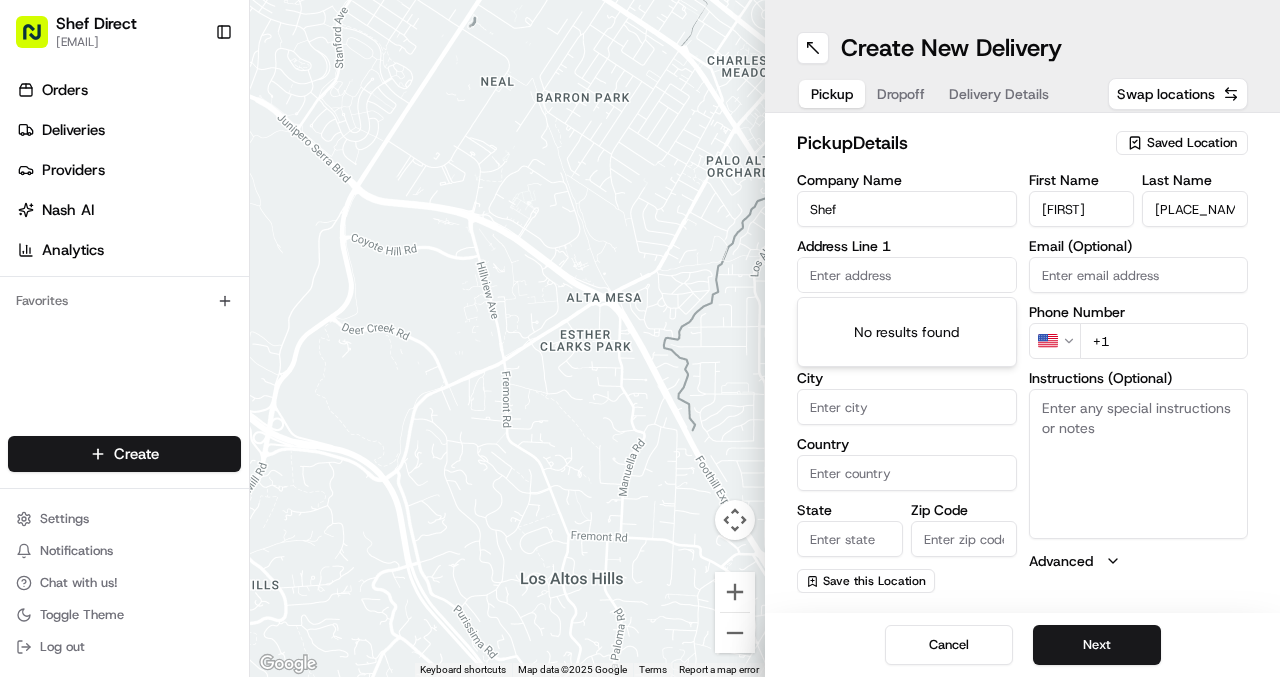 click on "Email (Optional)" at bounding box center [1139, 275] 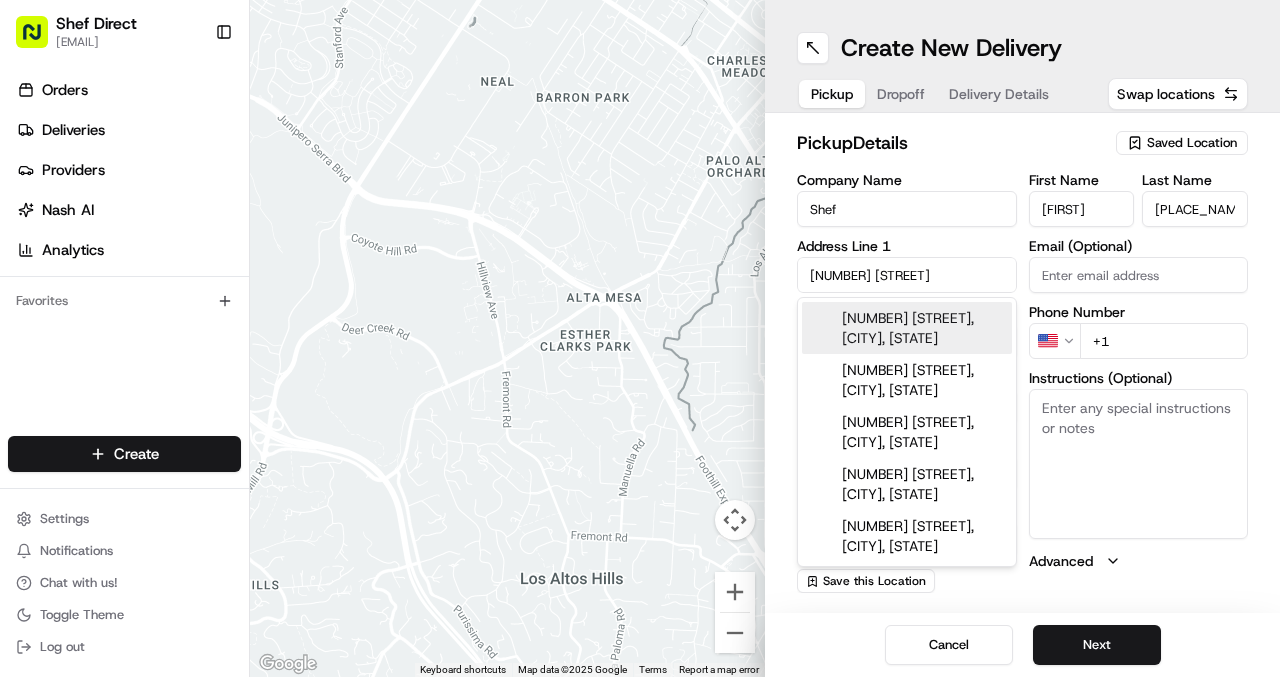 click on "[NUMBER] [STREET], [CITY], [STATE]" at bounding box center (907, 328) 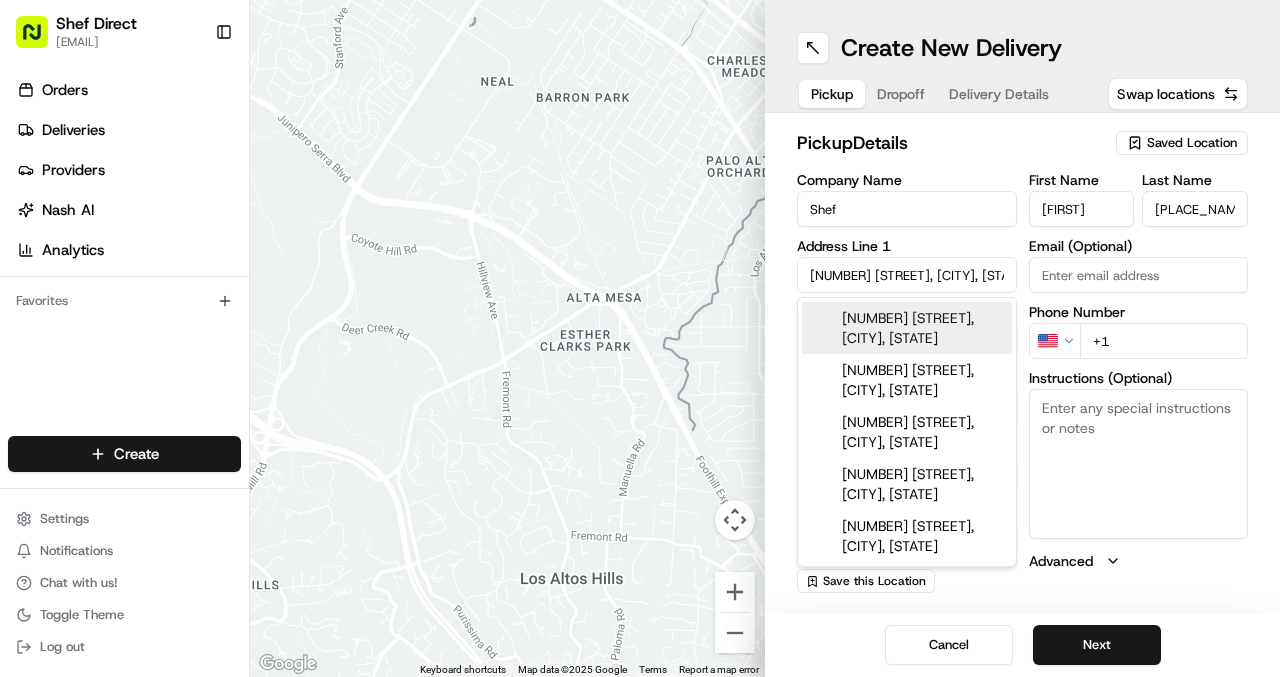 type on "[NUMBER] [STREET], [CITY], [STATE] [POSTAL_CODE], [COUNTRY]" 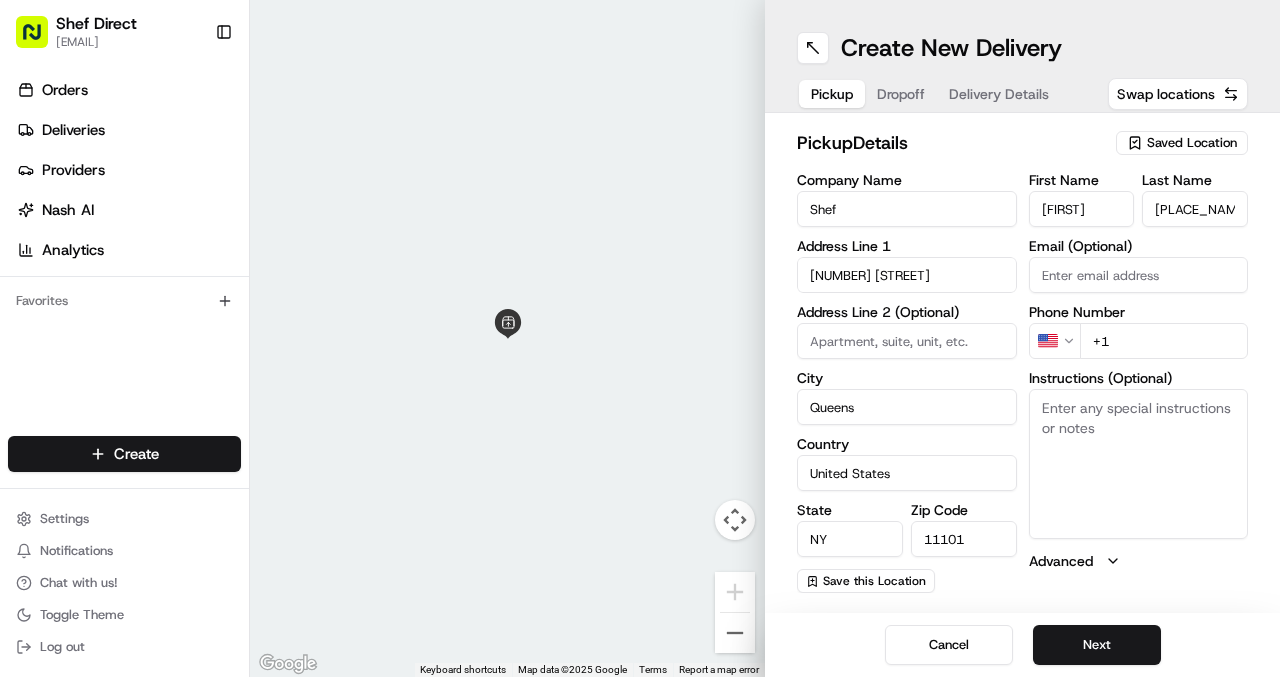 click on "Email (Optional)" at bounding box center [1139, 275] 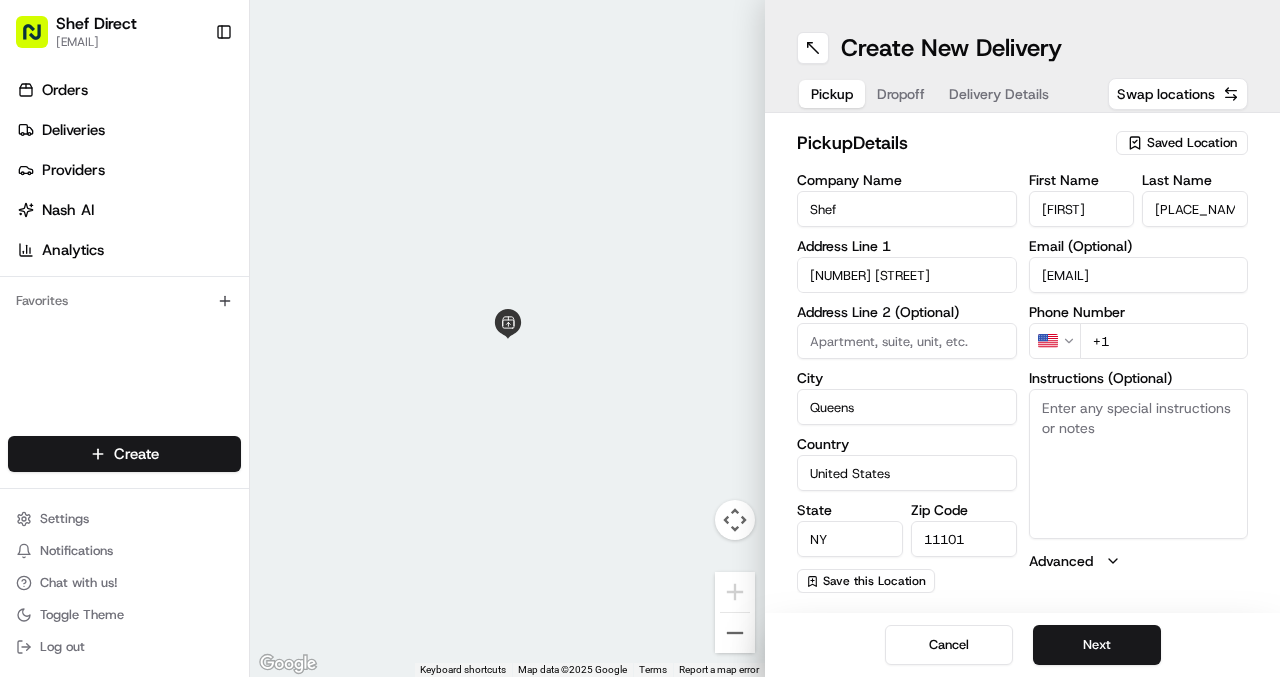 type on "[EMAIL]" 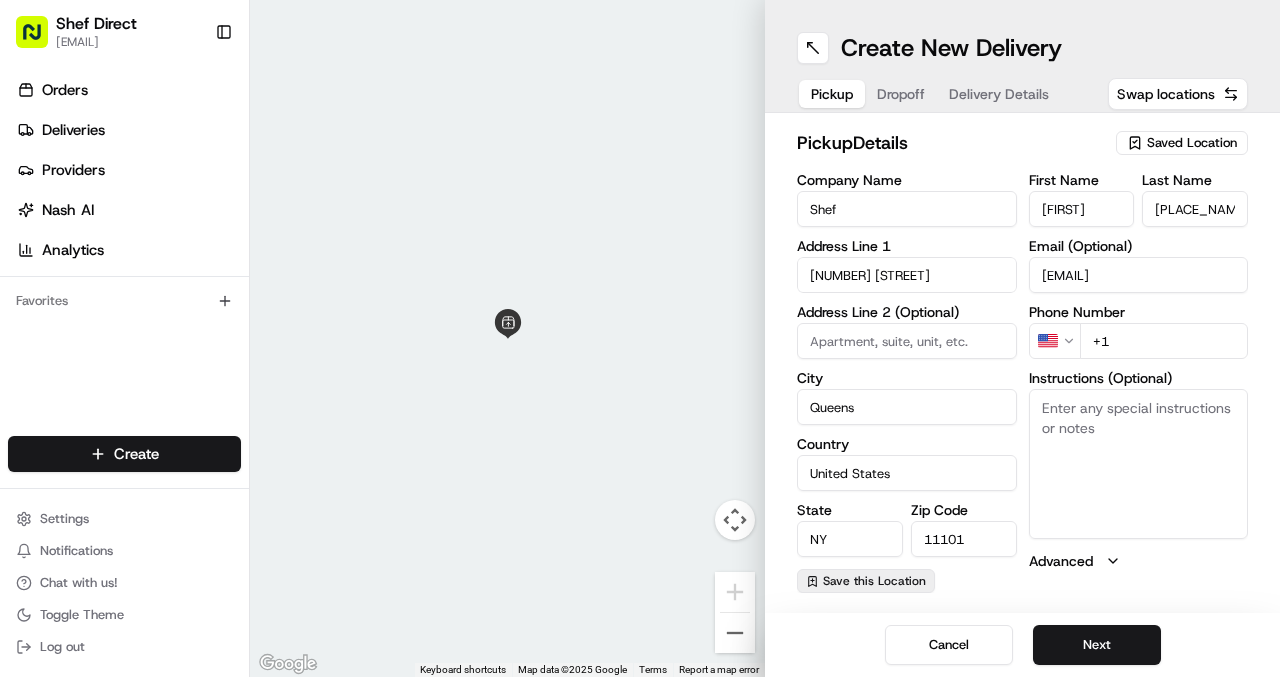 click on "Save this Location" at bounding box center [874, 581] 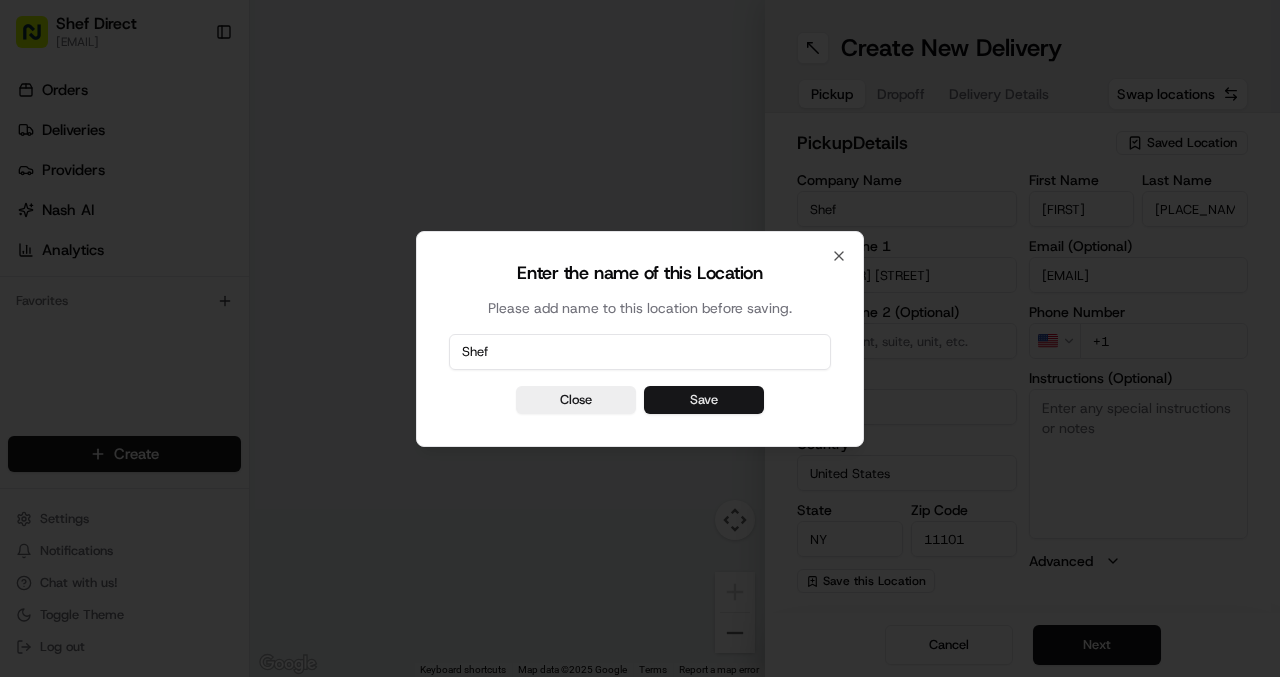 click on "Save" at bounding box center (704, 400) 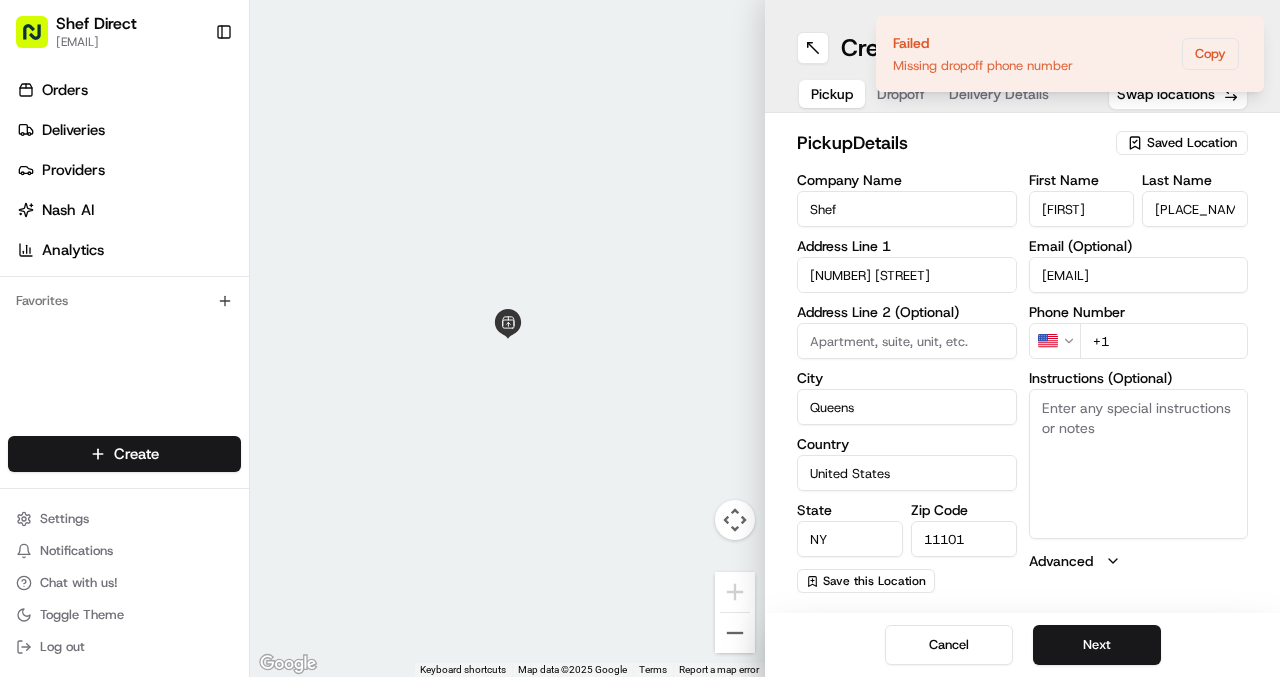 click on "+1" at bounding box center (1164, 341) 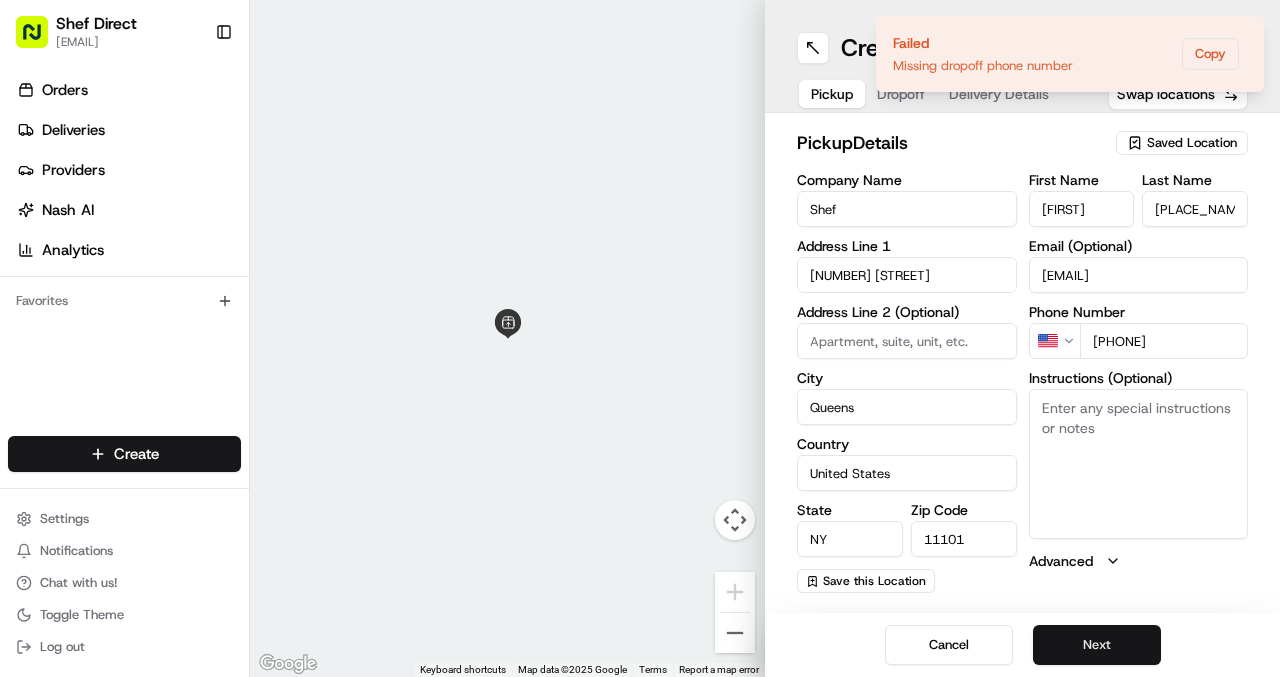 type on "[PHONE]" 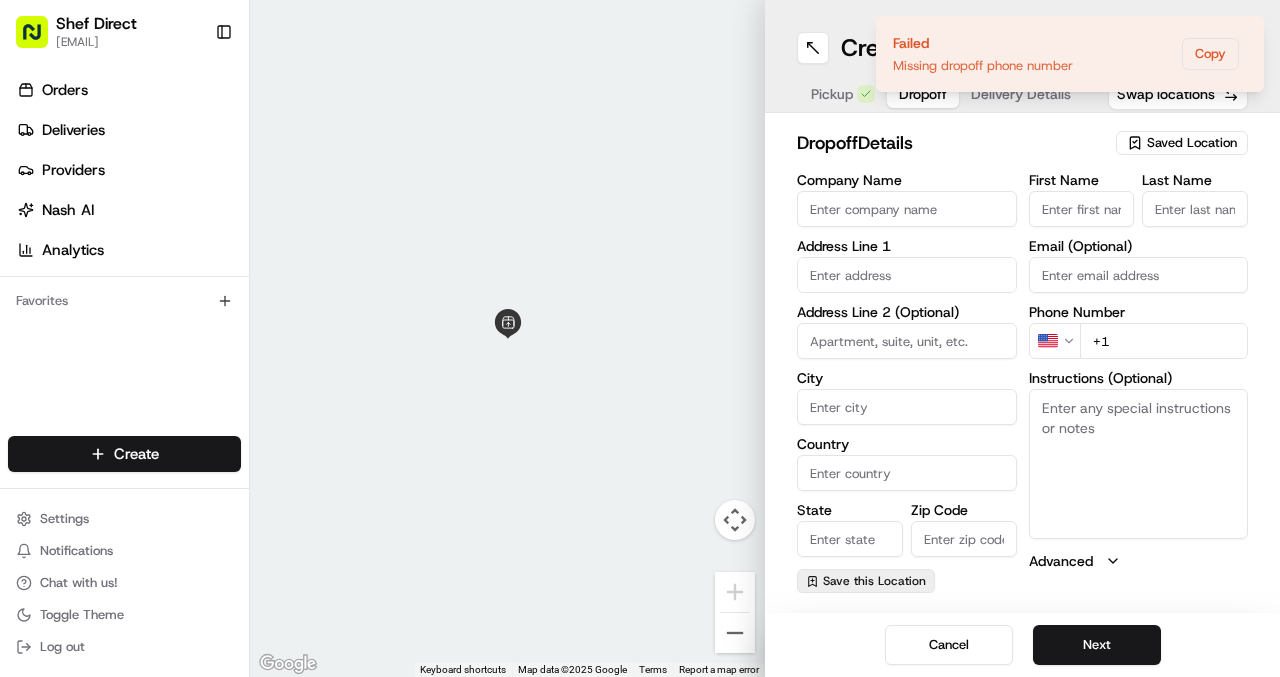 click on "Save this Location" at bounding box center [874, 581] 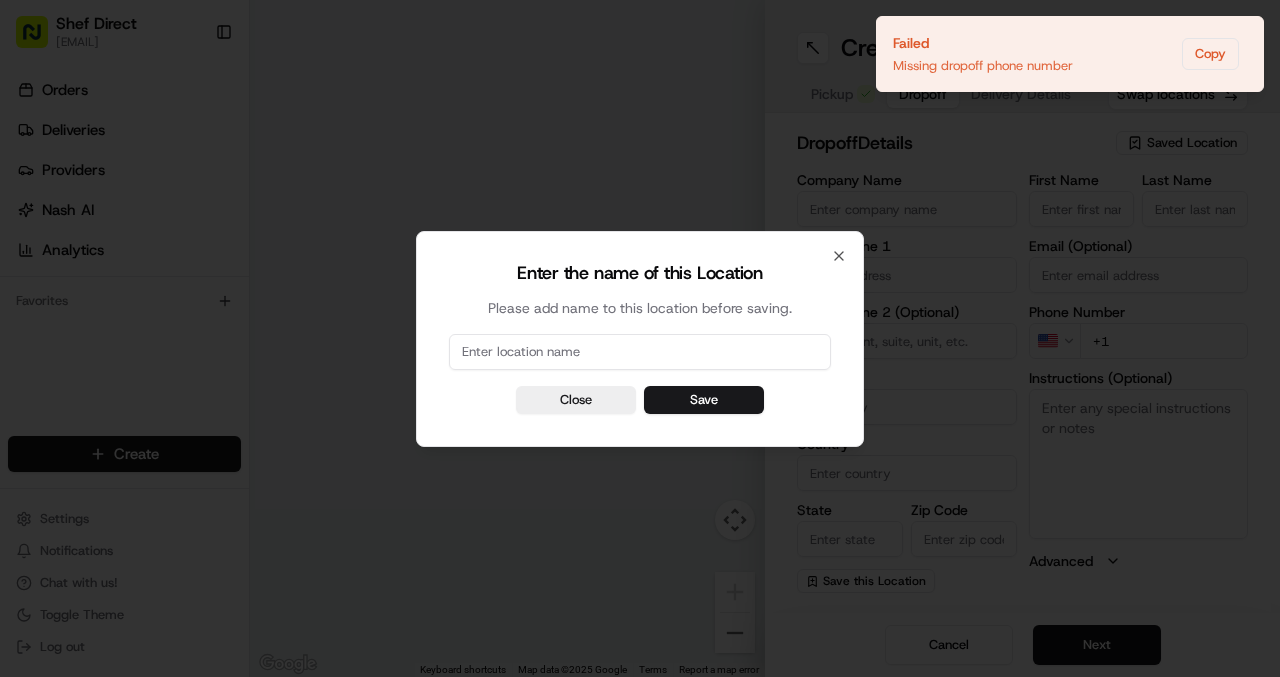 click at bounding box center [640, 352] 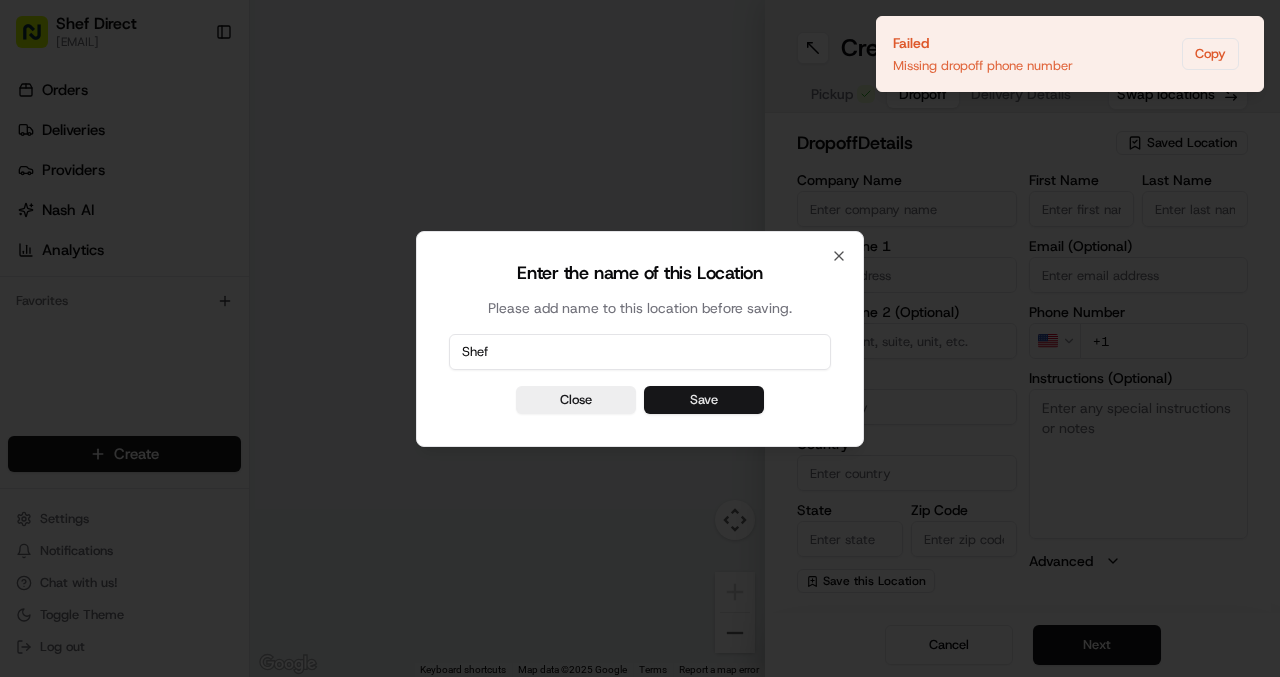 click on "Save" at bounding box center [704, 400] 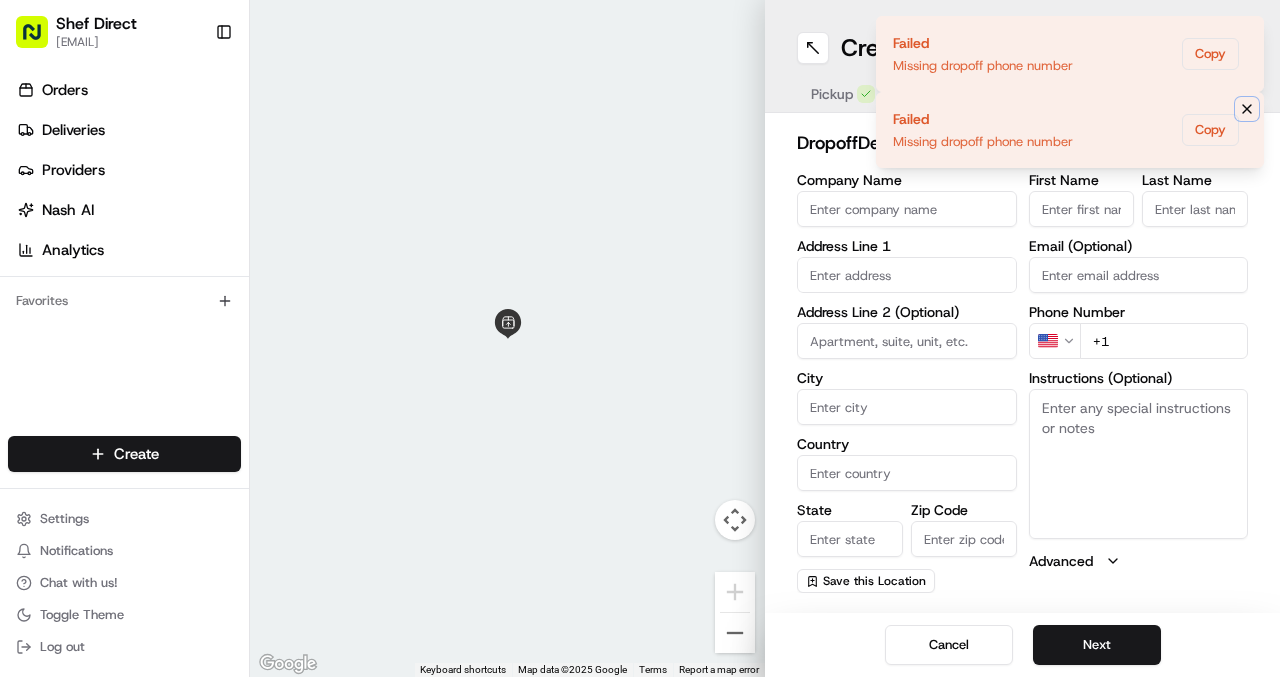 click 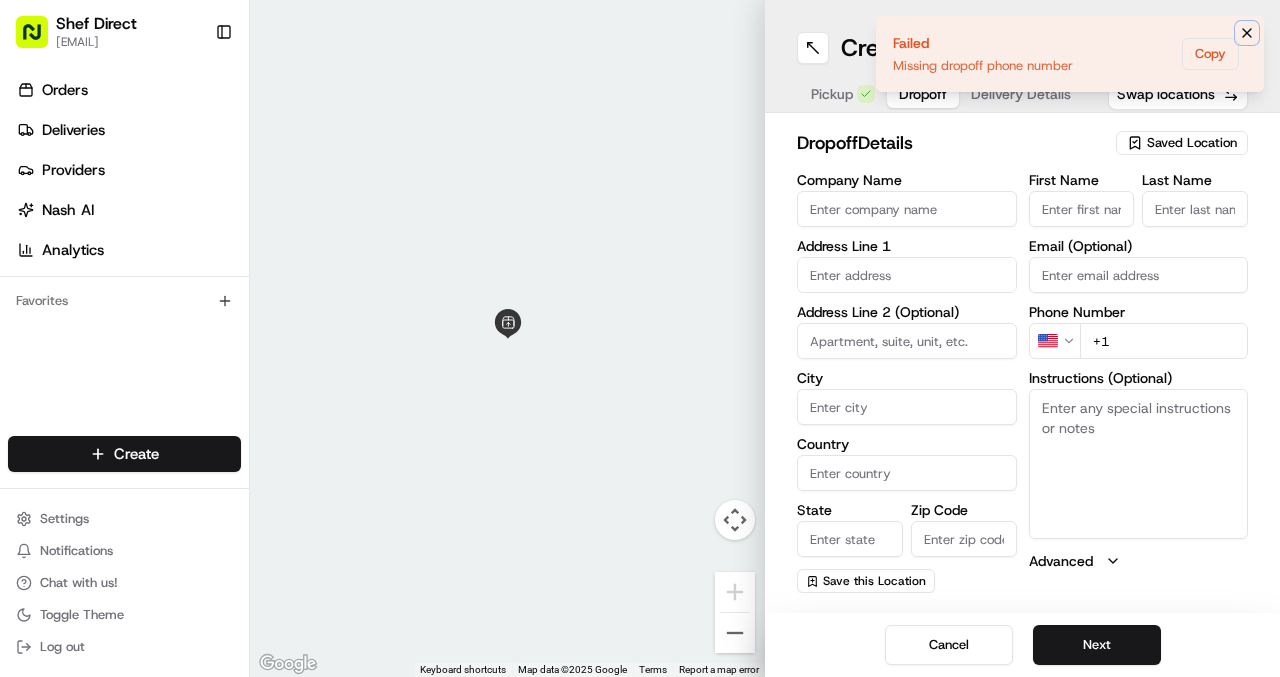 click 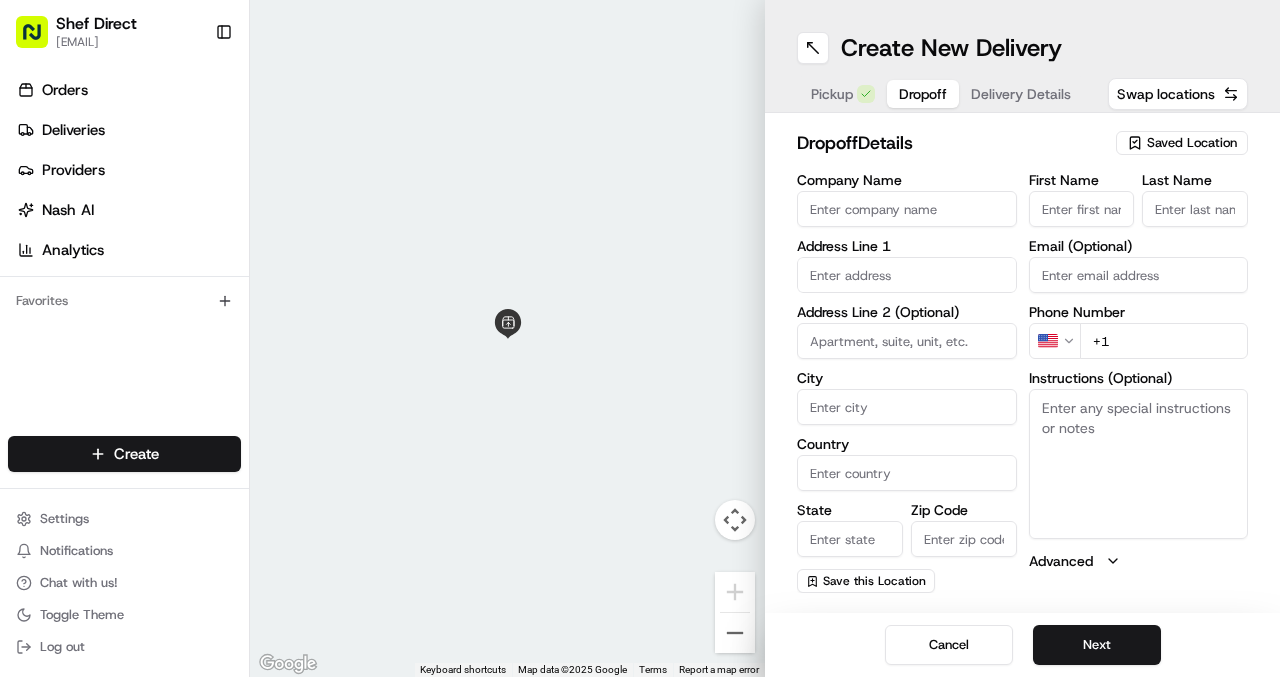 click on "Pickup" at bounding box center [832, 94] 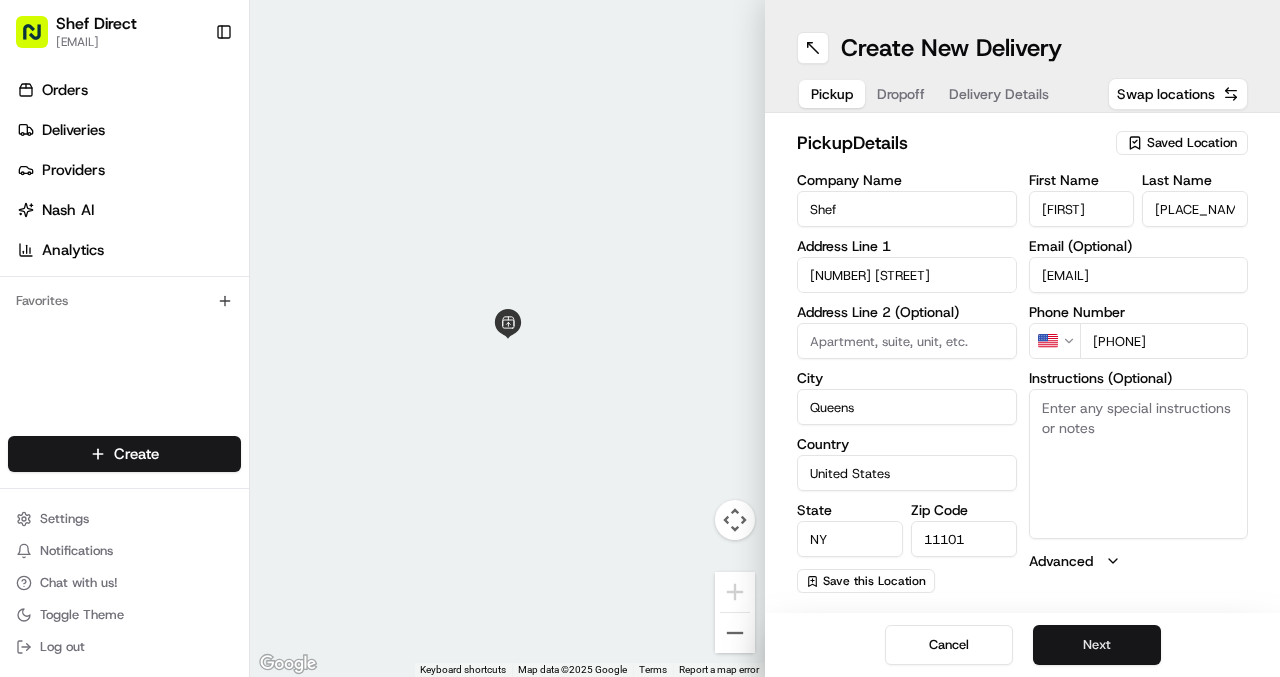click on "Next" at bounding box center [1097, 645] 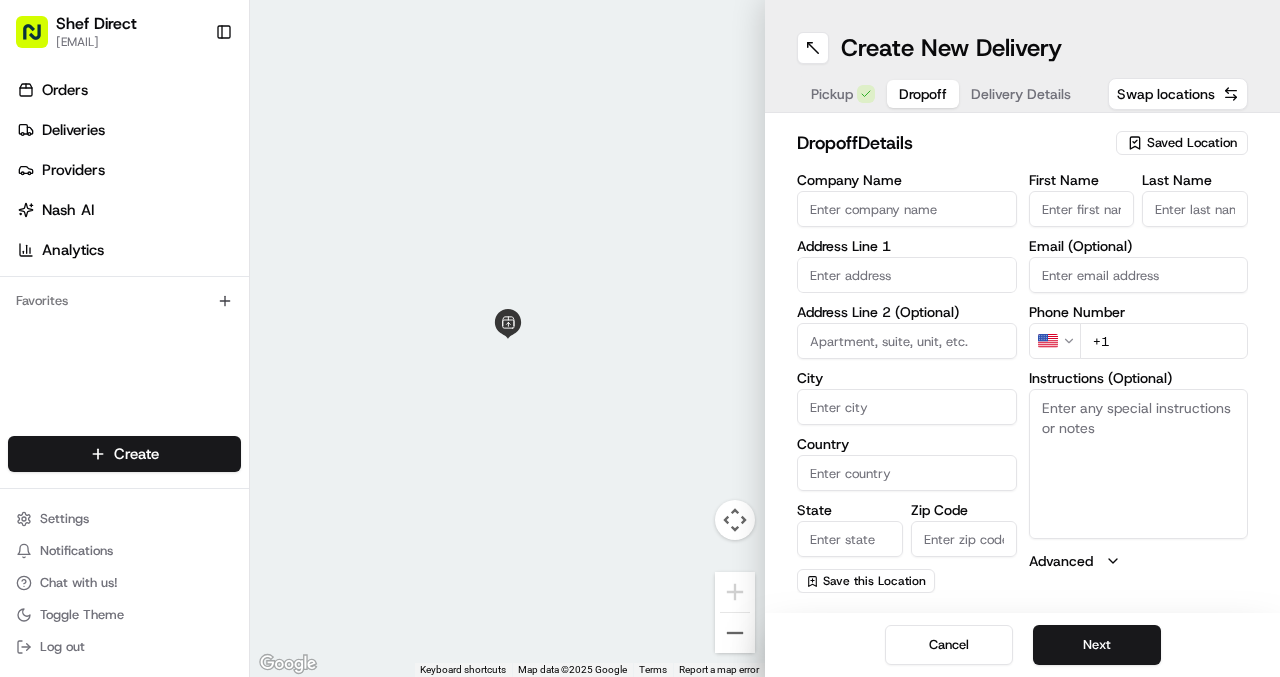 click on "First Name" at bounding box center (1082, 209) 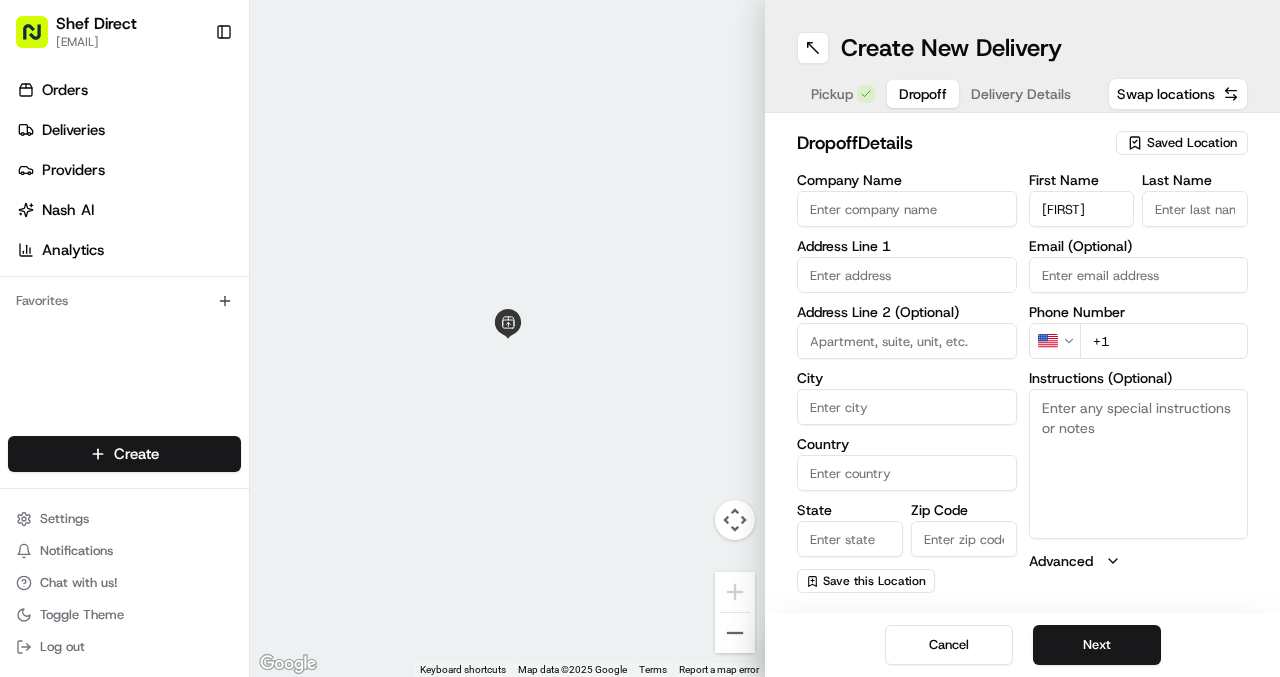 type on "[FIRST]" 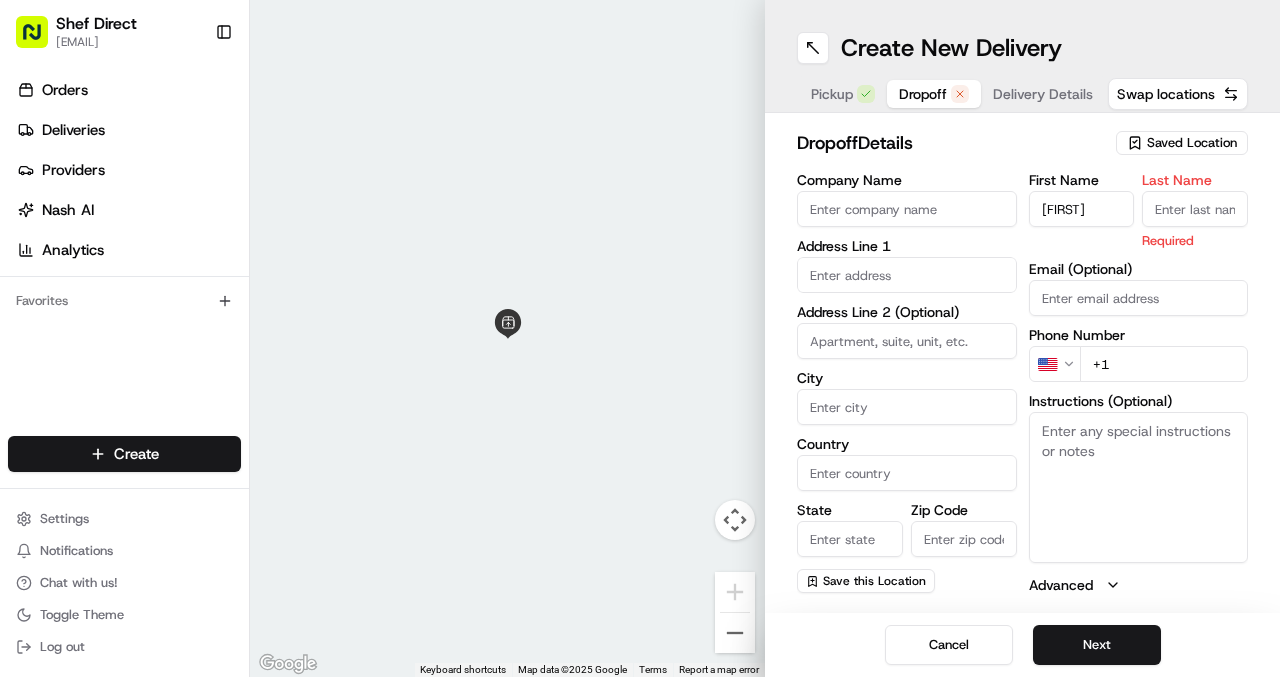 click on "Last Name" at bounding box center [1195, 209] 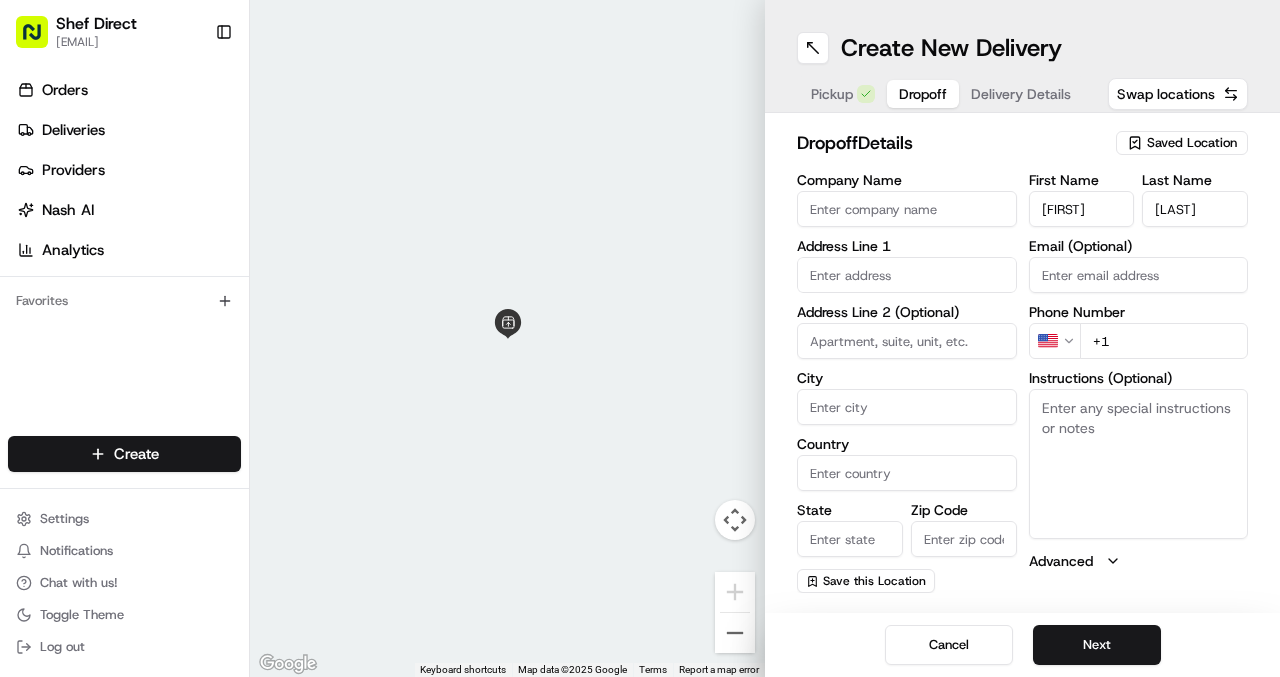 type on "[LAST]" 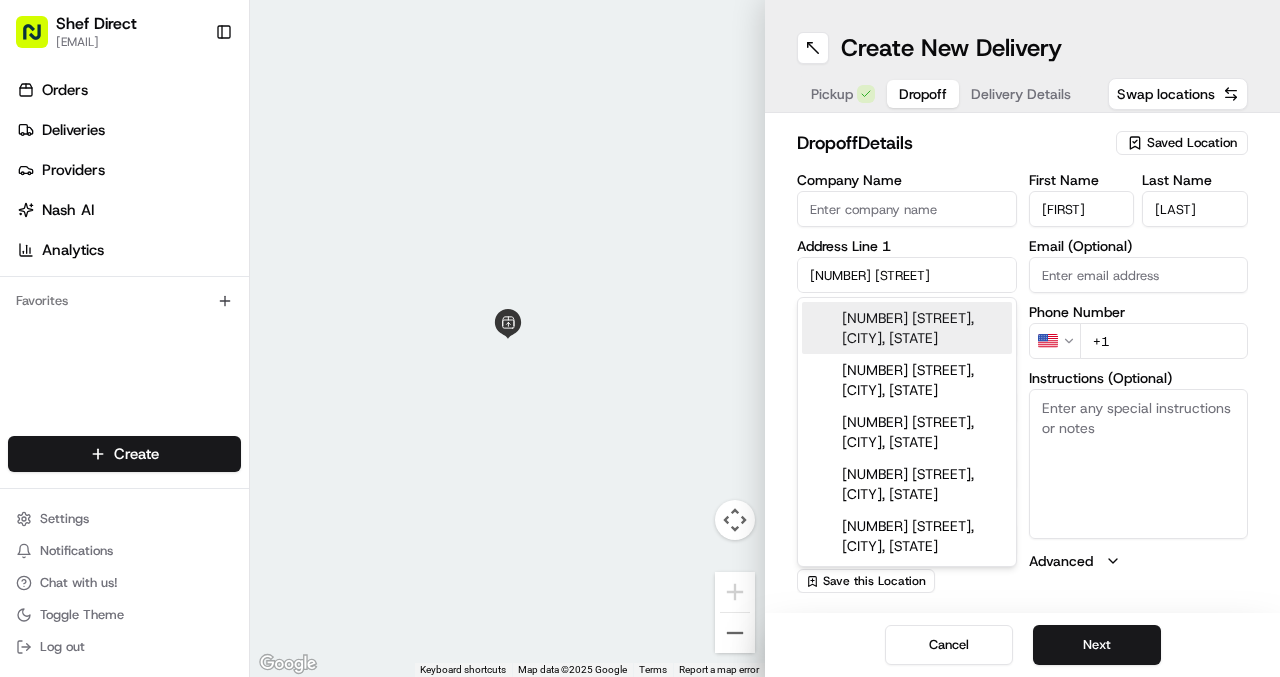 click on "[NUMBER] [STREET], [CITY], [STATE]" at bounding box center [907, 328] 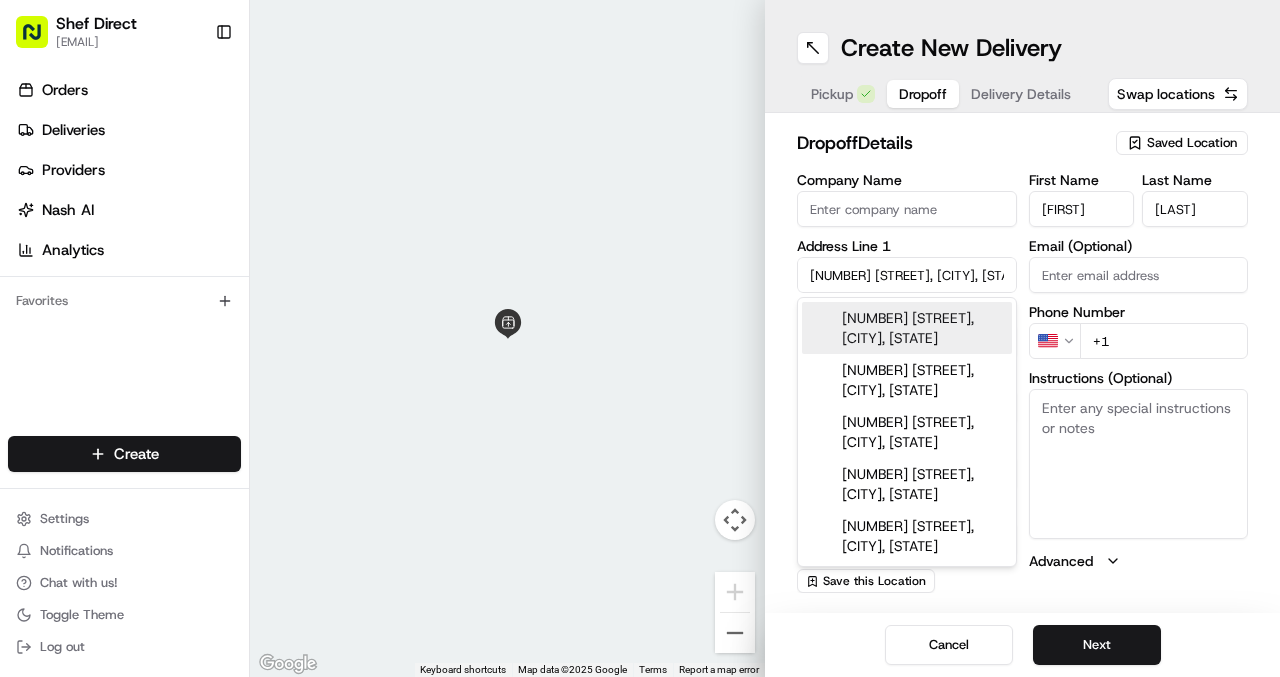 type on "[NUMBER] [STREET], [CITY], [STATE] [POSTAL_CODE], [COUNTRY]" 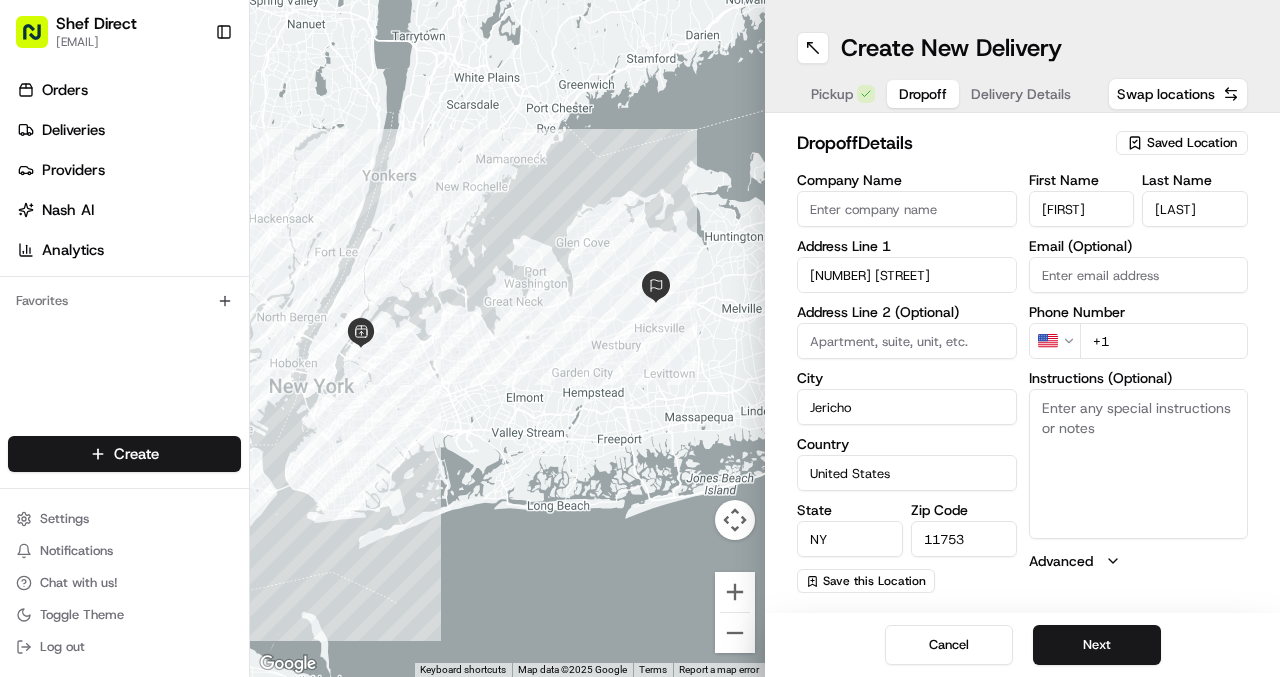 click on "+1" at bounding box center [1164, 341] 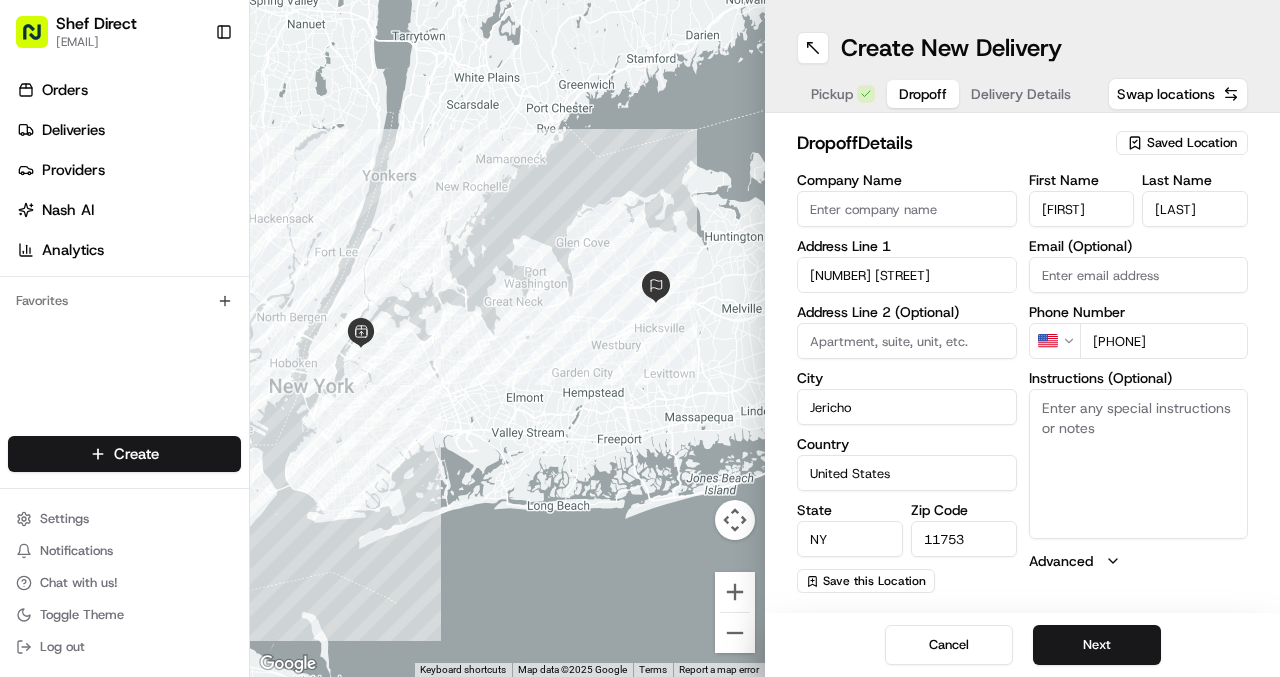 type on "[PHONE]" 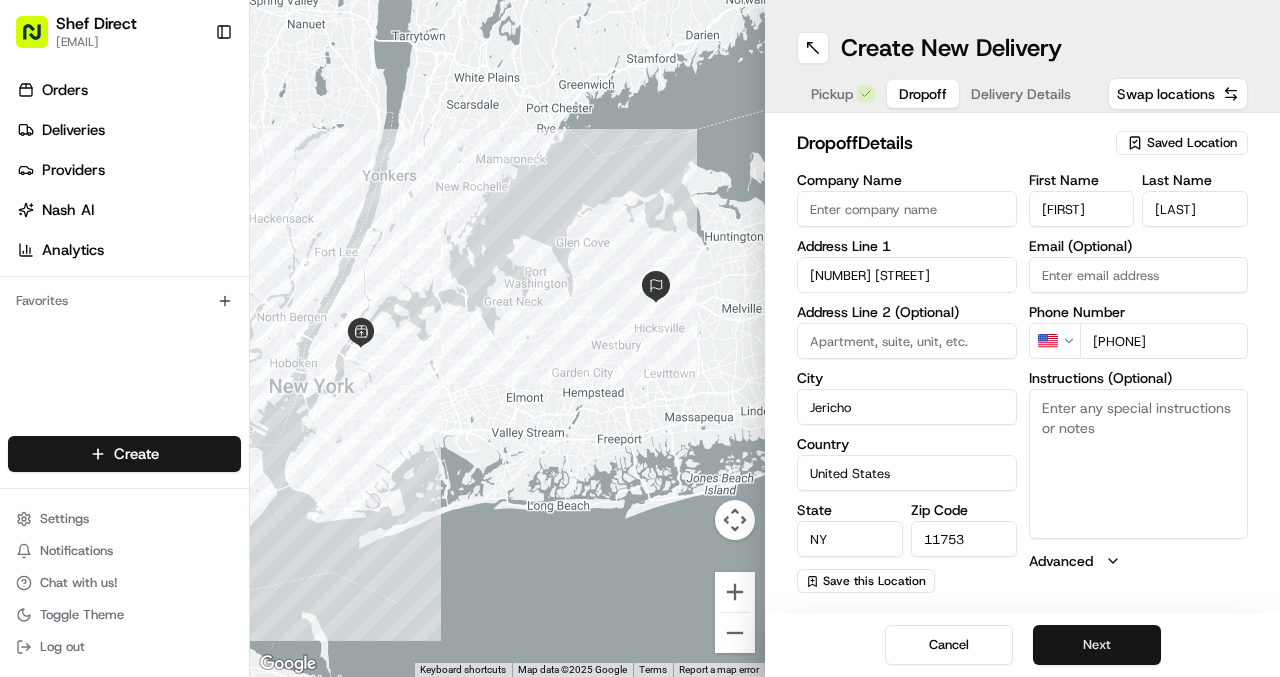 click on "Next" at bounding box center [1097, 645] 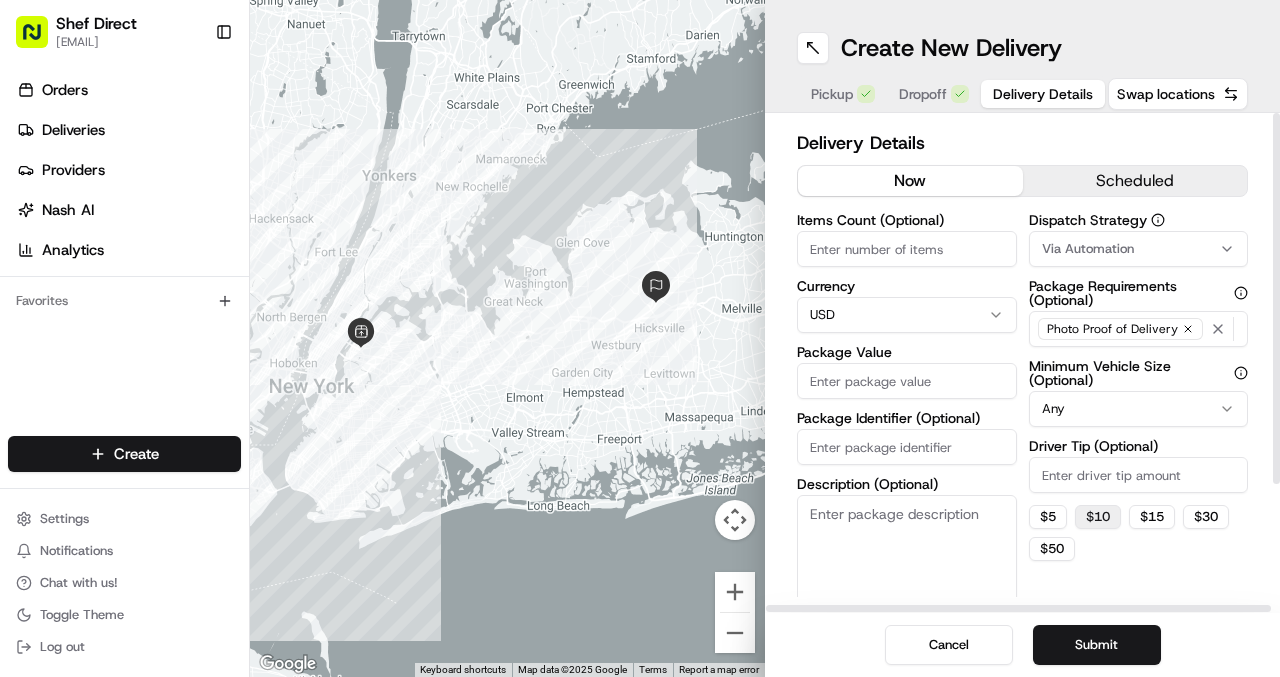 click on "$ 10" at bounding box center (1098, 517) 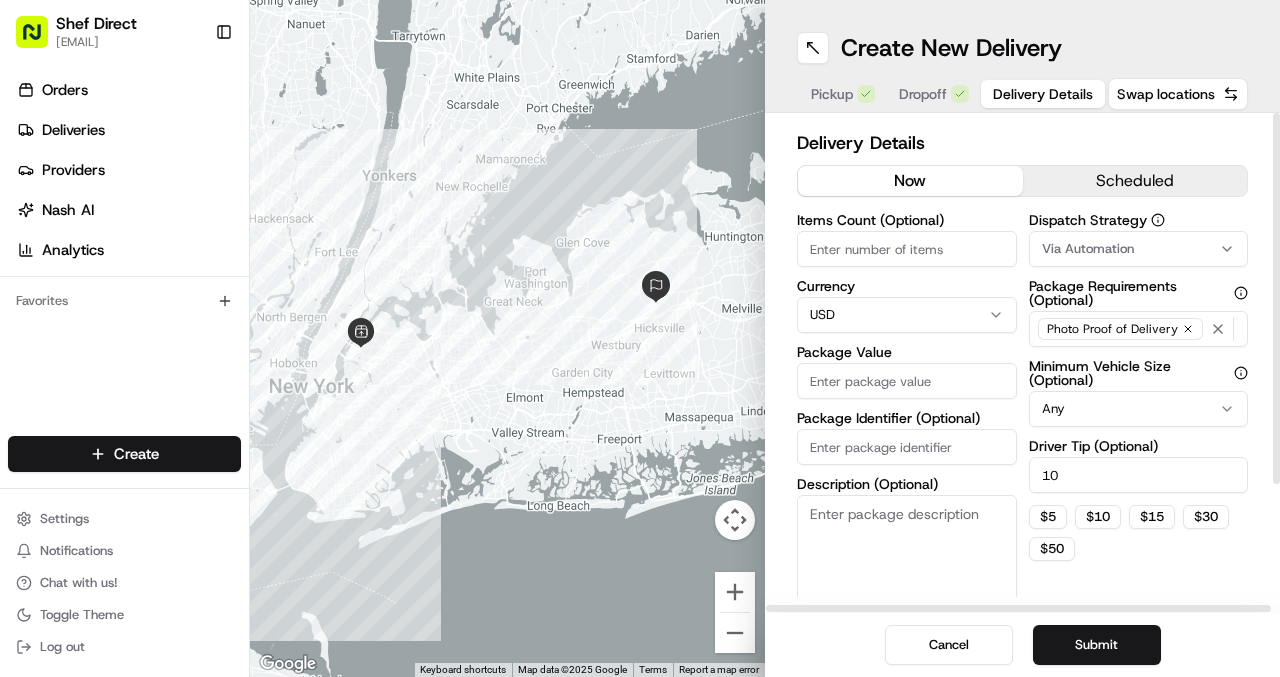 click on "Shef Direct [EMAIL] Toggle Sidebar Orders Deliveries Providers Nash AI Analytics Favorites Main Menu Members & Organization Organization Users Roles Preferences Customization Tracking Orchestration Automations Dispatch Strategy Locations Pickup Locations Dropoff Locations Billing Billing Refund Requests Integrations Notification Triggers Webhooks API Keys Request Logs Create Settings Notifications Chat with us! Toggle Theme Log out ← Move left → Move right ↑ Move up ↓ Move down + Zoom in - Zoom out Home Jump left by 75% End Jump right by 75% Page Up Jump up by 75% Page Down Jump down by 75% Keyboard shortcuts Map Data Map data ©2025 Google Map data ©2025 Google 5 km Click to toggle between metric and imperial units Terms Report a map error Create New Delivery Pickup Dropoff Delivery Details Swap locations Delivery Details now scheduled Items Count (Optional) Currency USD Package Value Package Identifier (Optional) Description (Optional) Dispatch Strategy Via Automation Any" at bounding box center (640, 338) 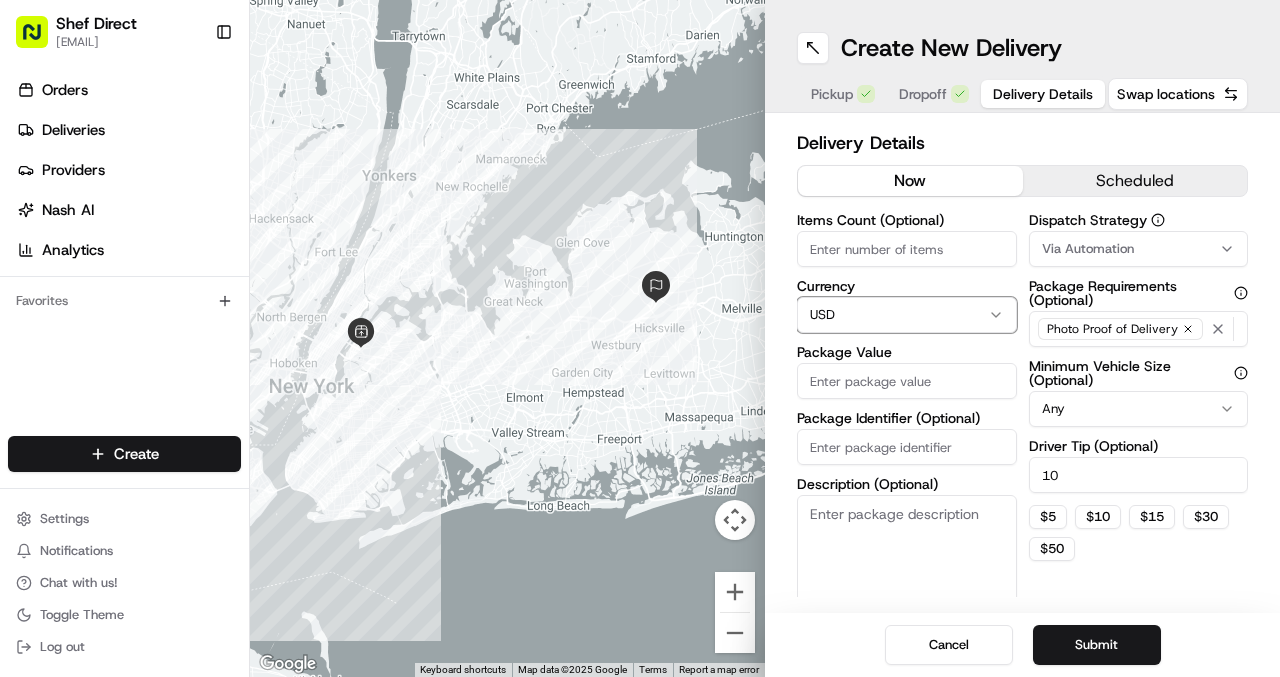 click on "Shef Direct [EMAIL] Toggle Sidebar Orders Deliveries Providers Nash AI Analytics Favorites Main Menu Members & Organization Organization Users Roles Preferences Customization Tracking Orchestration Automations Dispatch Strategy Locations Pickup Locations Dropoff Locations Billing Billing Refund Requests Integrations Notification Triggers Webhooks API Keys Request Logs Create Settings Notifications Chat with us! Toggle Theme Log out ← Move left → Move right ↑ Move up ↓ Move down + Zoom in - Zoom out Home Jump left by 75% End Jump right by 75% Page Up Jump up by 75% Page Down Jump down by 75% Keyboard shortcuts Map Data Map data ©2025 Google Map data ©2025 Google 5 km Click to toggle between metric and imperial units Terms Report a map error Create New Delivery Pickup Dropoff Delivery Details Swap locations Delivery Details now scheduled Items Count (Optional) Currency USD Package Value Package Identifier (Optional) Description (Optional) Dispatch Strategy Via Automation Any" at bounding box center [640, 338] 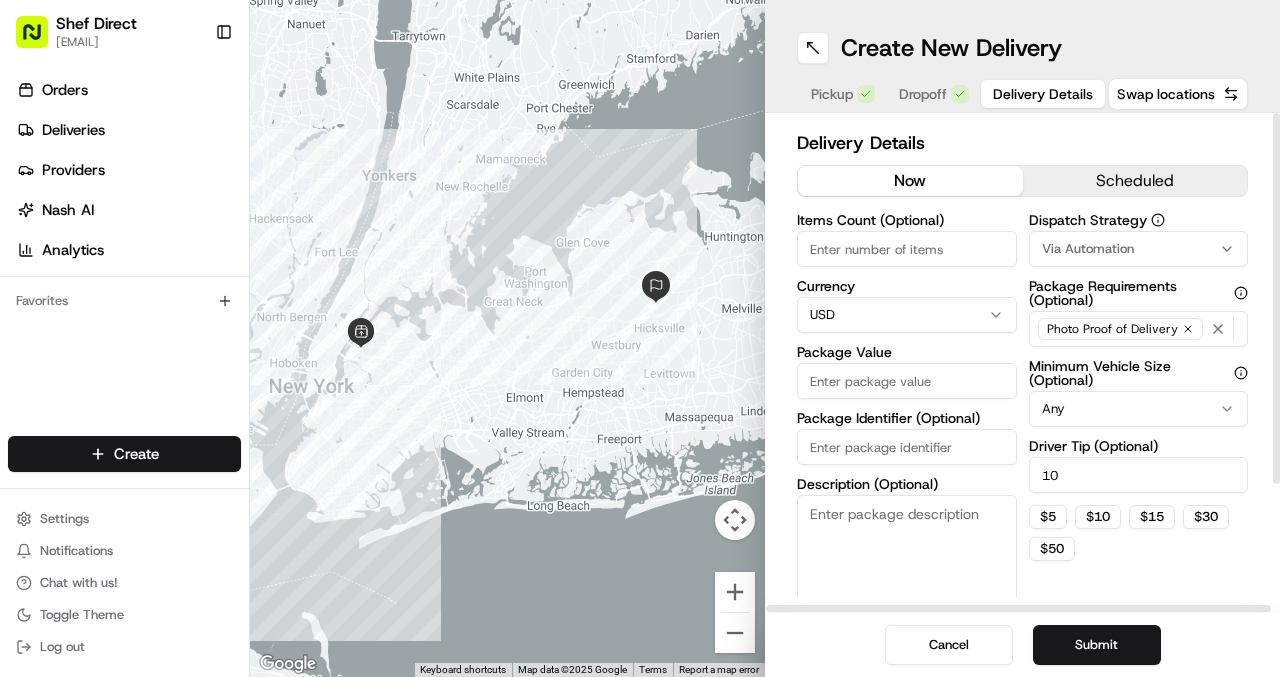 click on "Package Value" at bounding box center [907, 381] 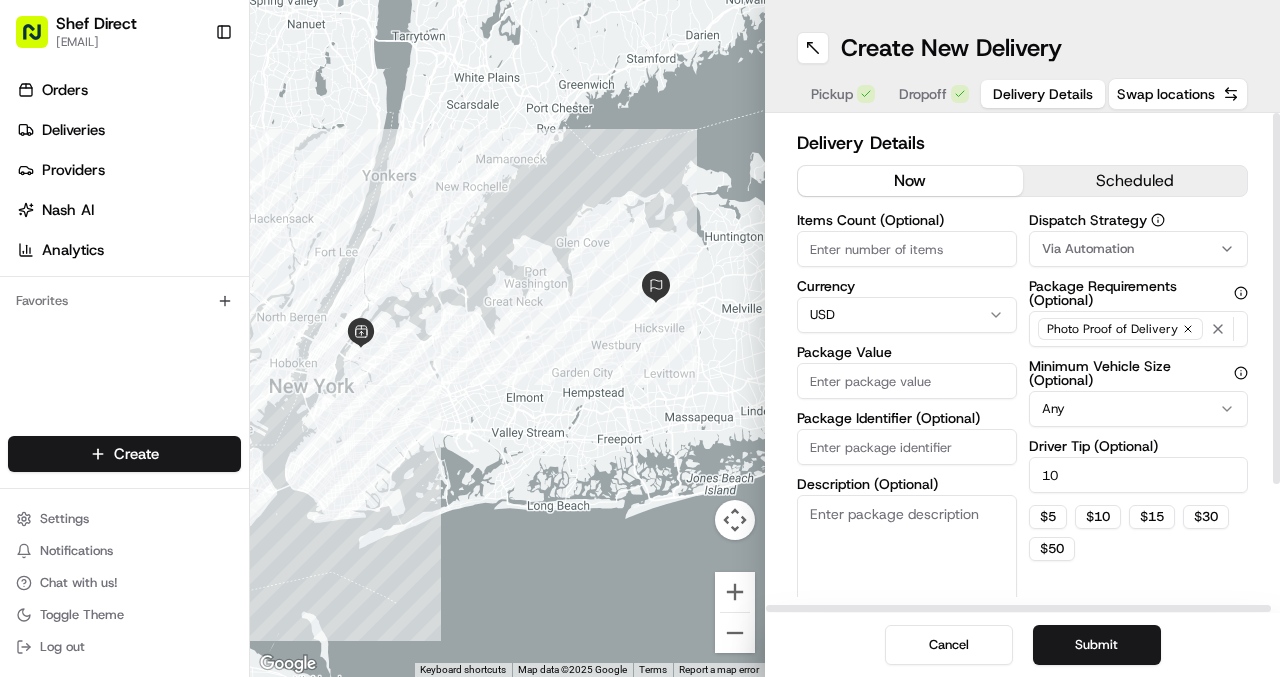 paste on "74.99" 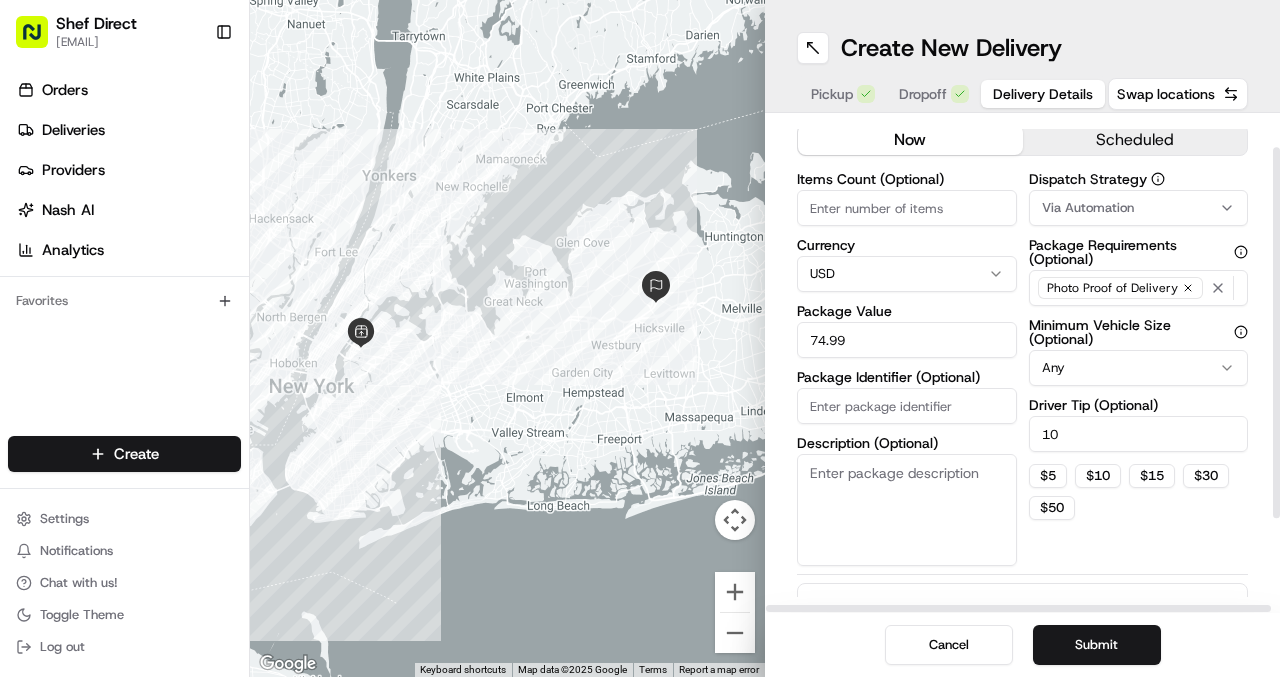 scroll, scrollTop: 43, scrollLeft: 0, axis: vertical 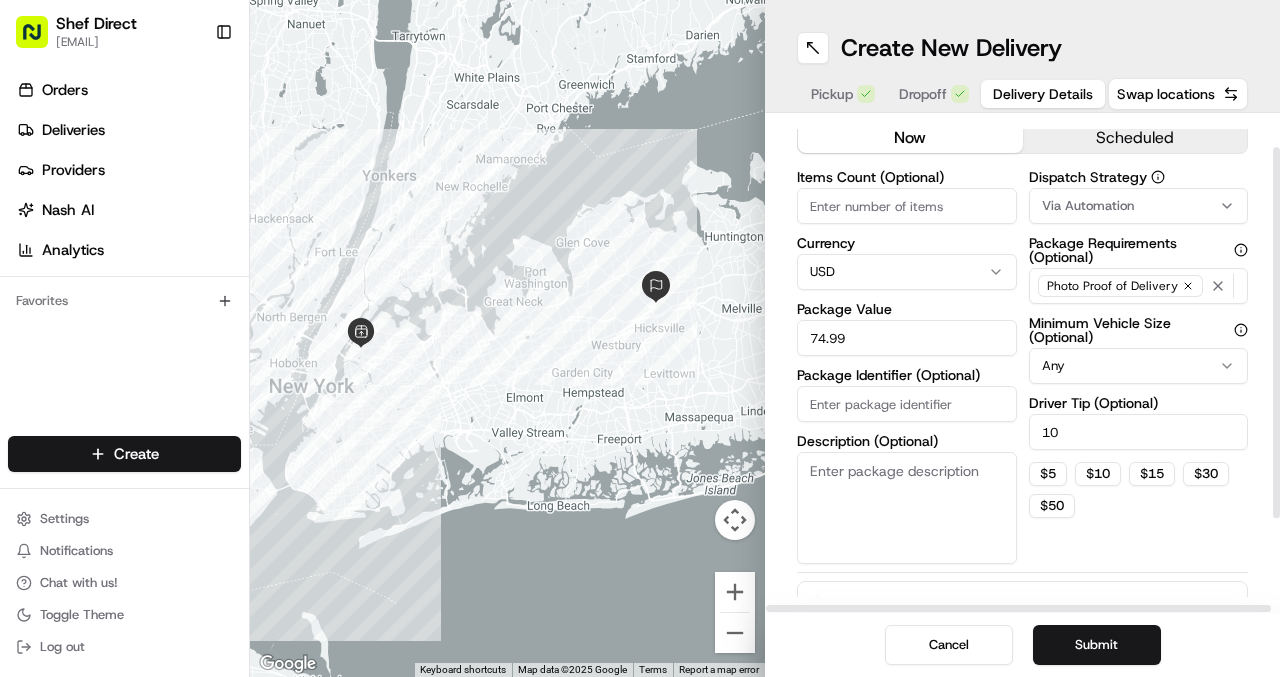 type on "74.99" 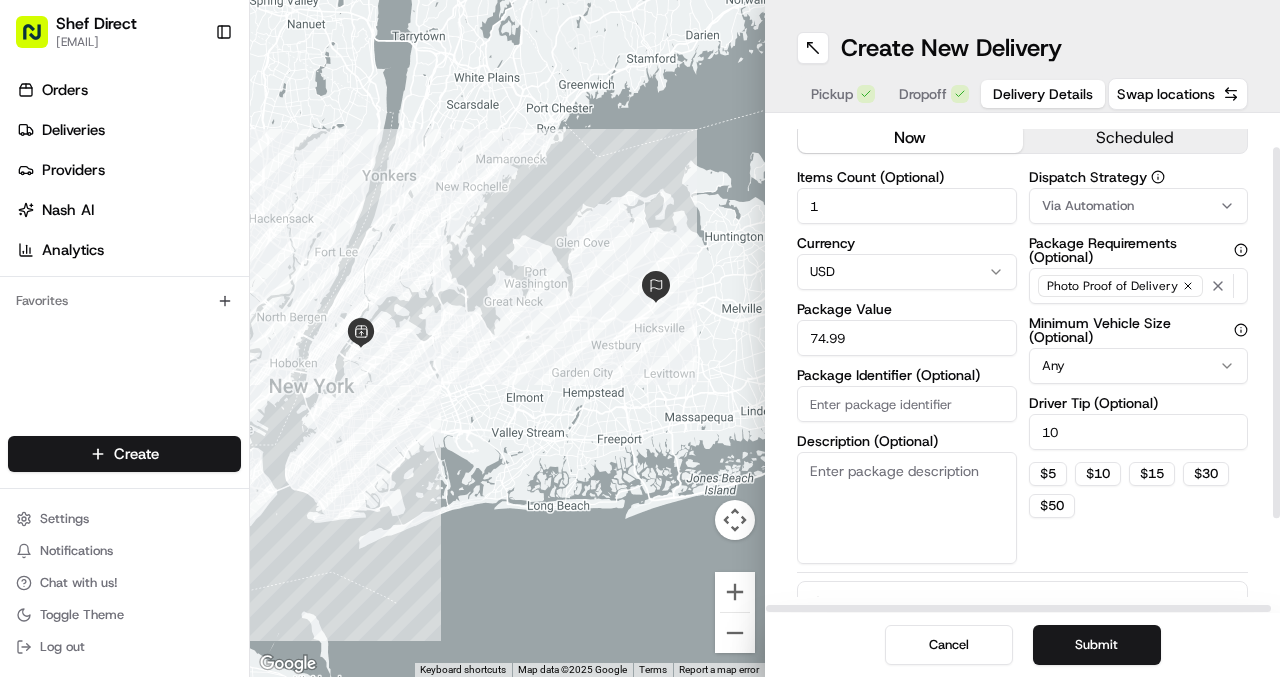 type on "1" 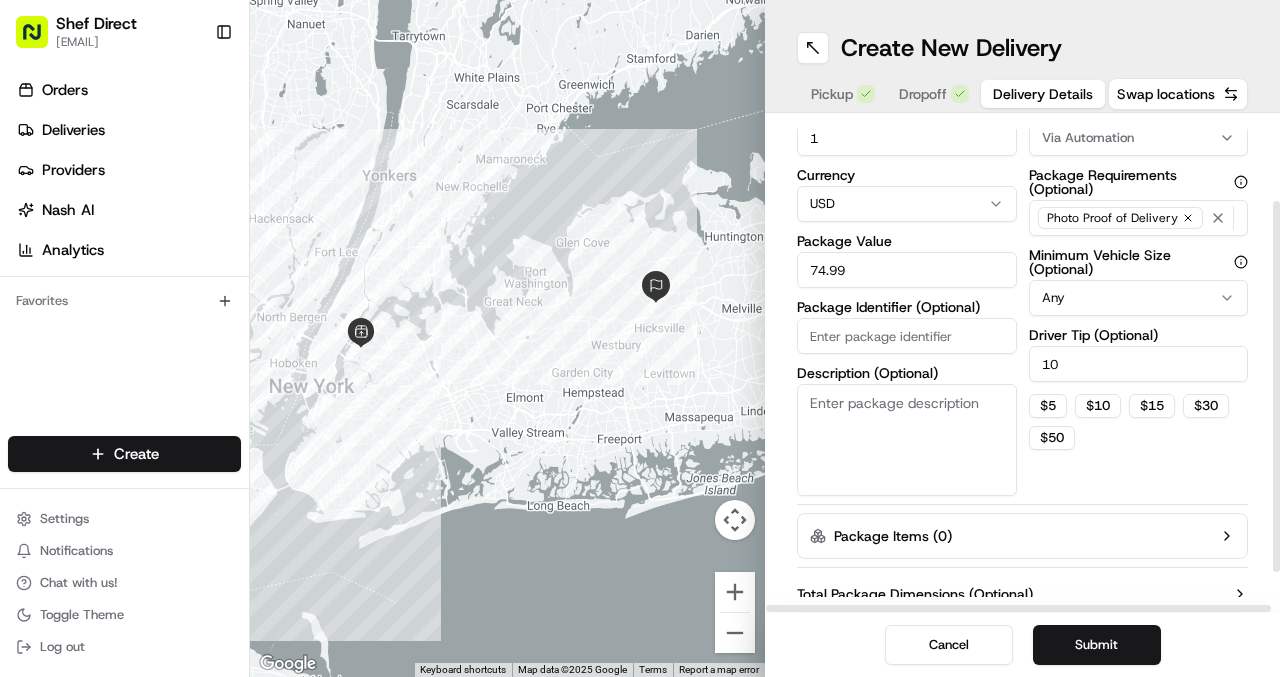 scroll, scrollTop: 162, scrollLeft: 0, axis: vertical 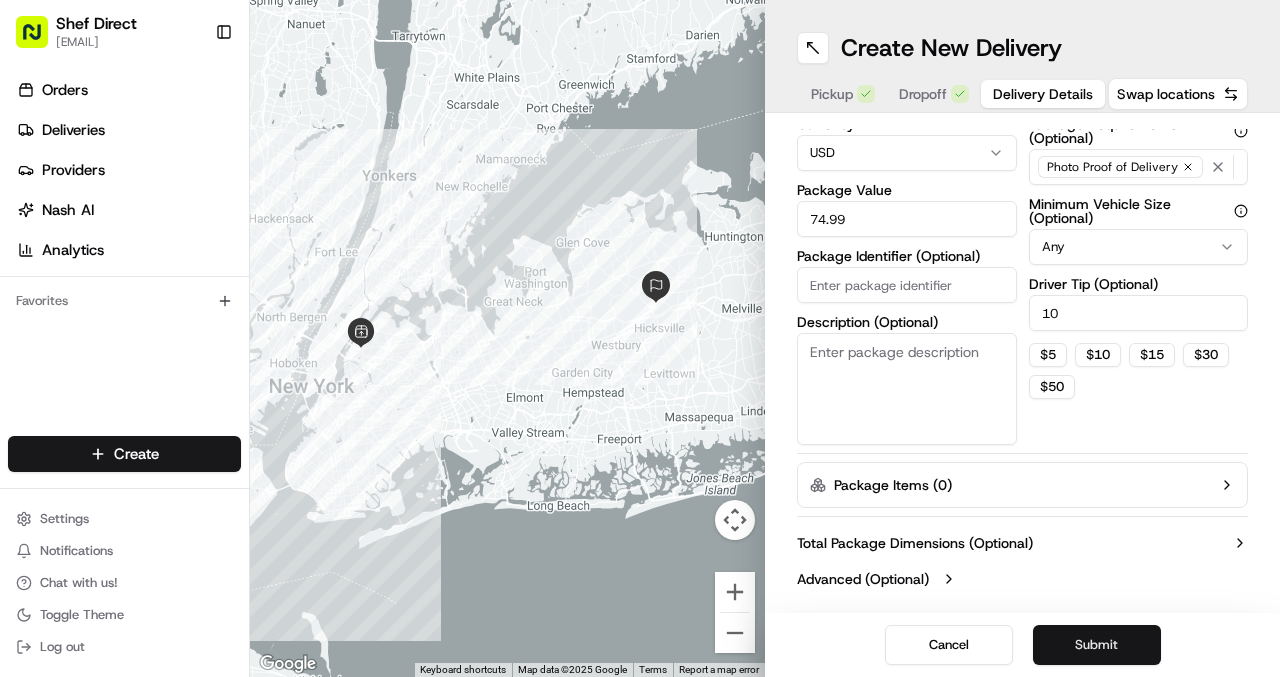 click on "Submit" at bounding box center (1097, 645) 